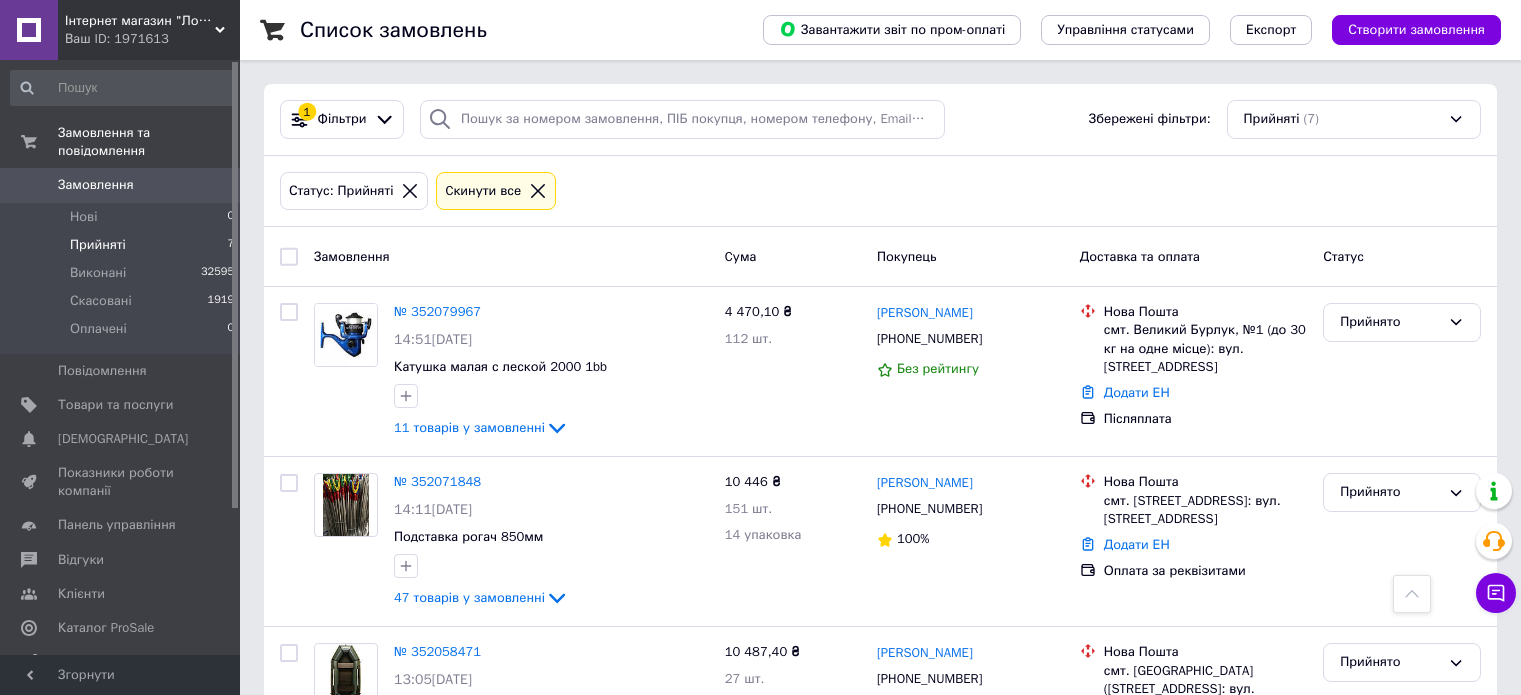 scroll, scrollTop: 447, scrollLeft: 0, axis: vertical 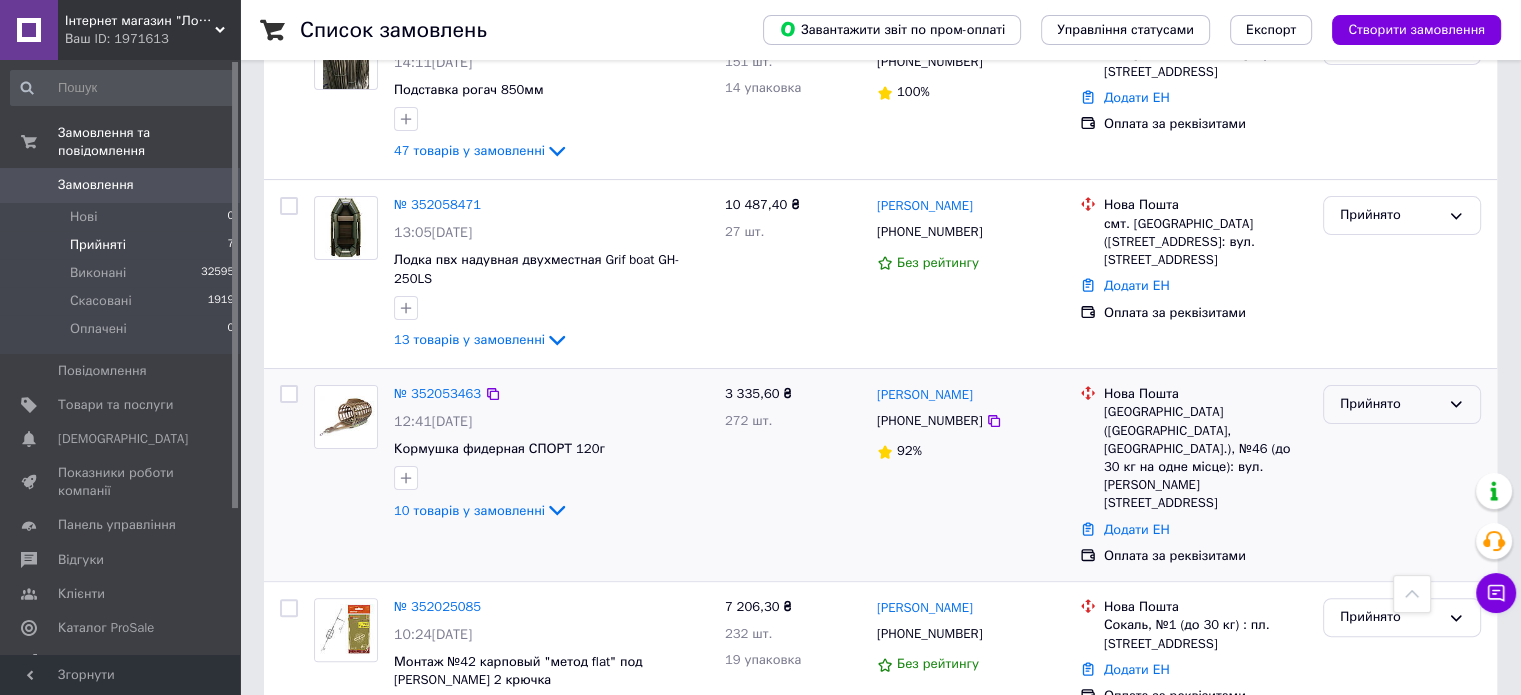 click on "Прийнято" at bounding box center (1402, 404) 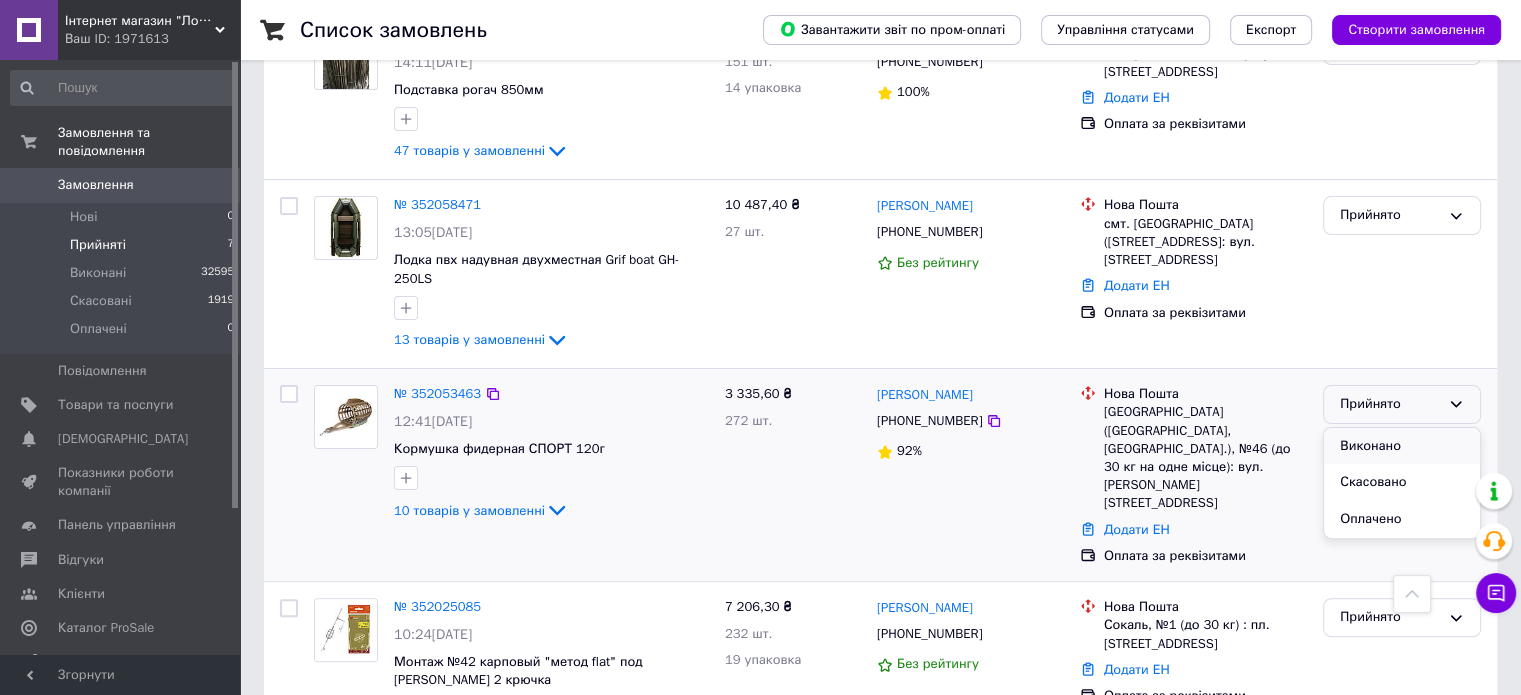 click on "Виконано" at bounding box center (1402, 446) 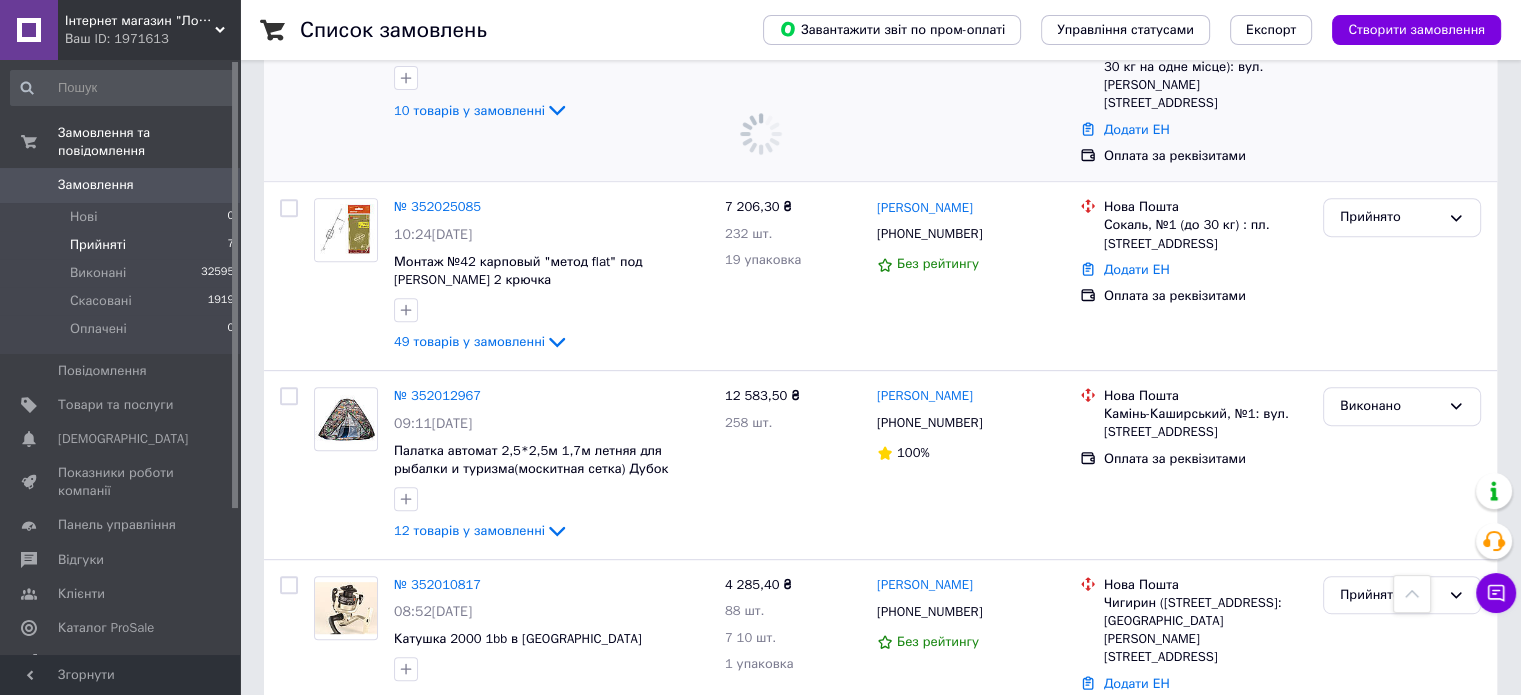 scroll, scrollTop: 998, scrollLeft: 0, axis: vertical 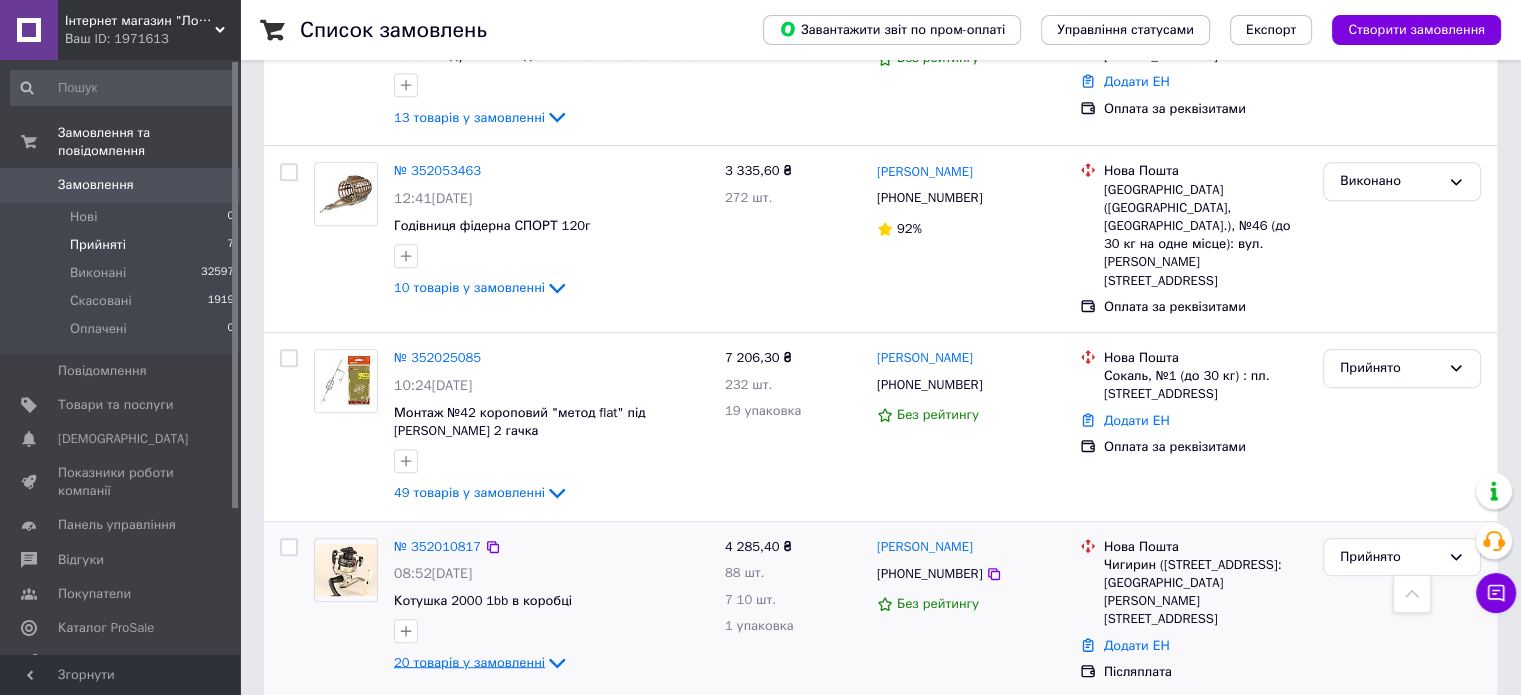 click on "20 товарів у замовленні" at bounding box center [469, 662] 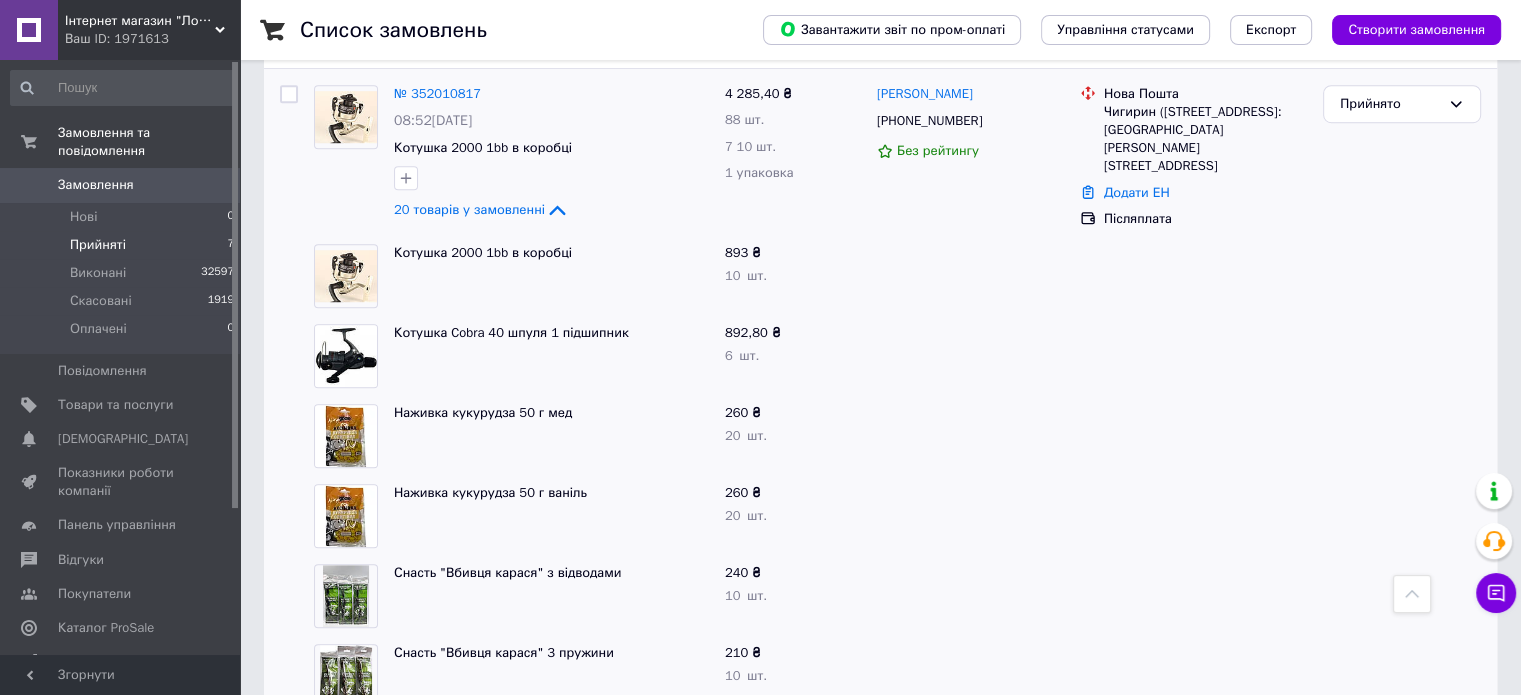 scroll, scrollTop: 1499, scrollLeft: 0, axis: vertical 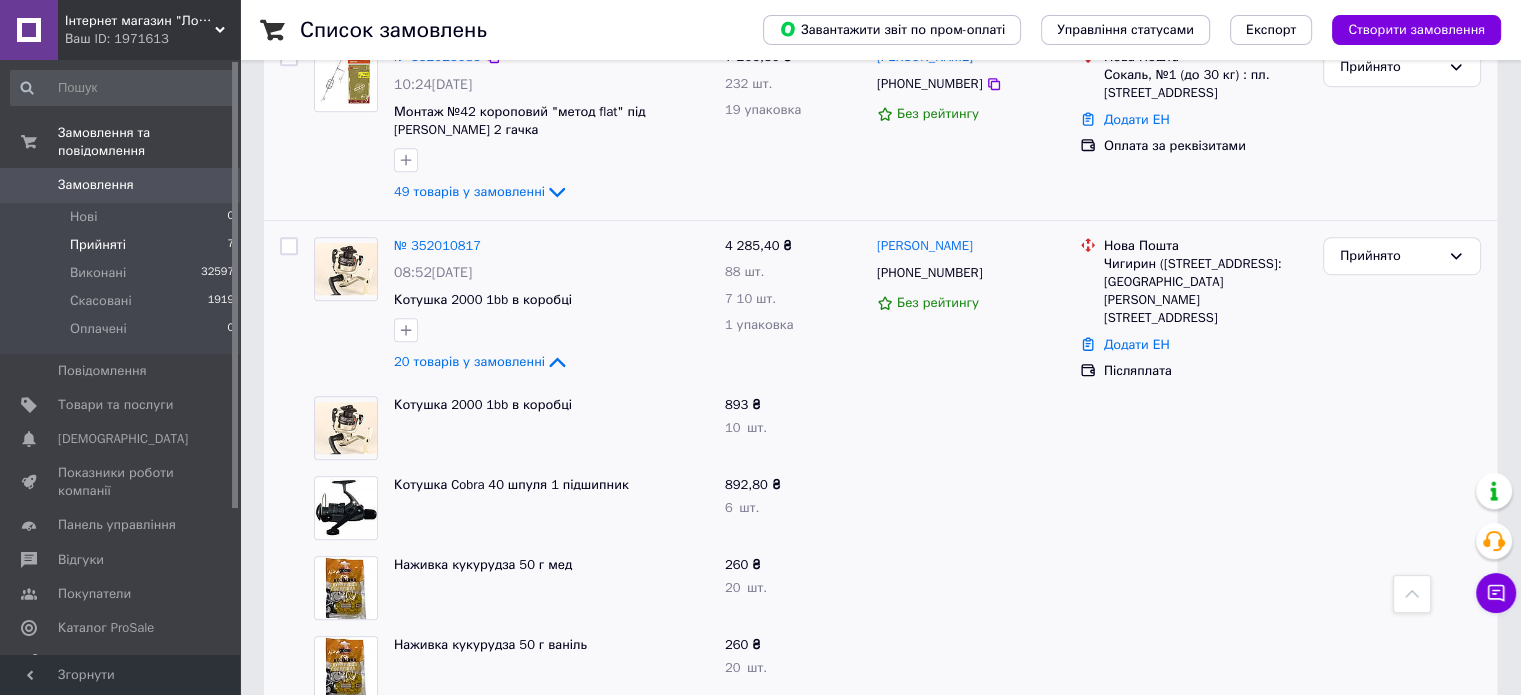 click on "20 товарів у замовленні" at bounding box center [469, 361] 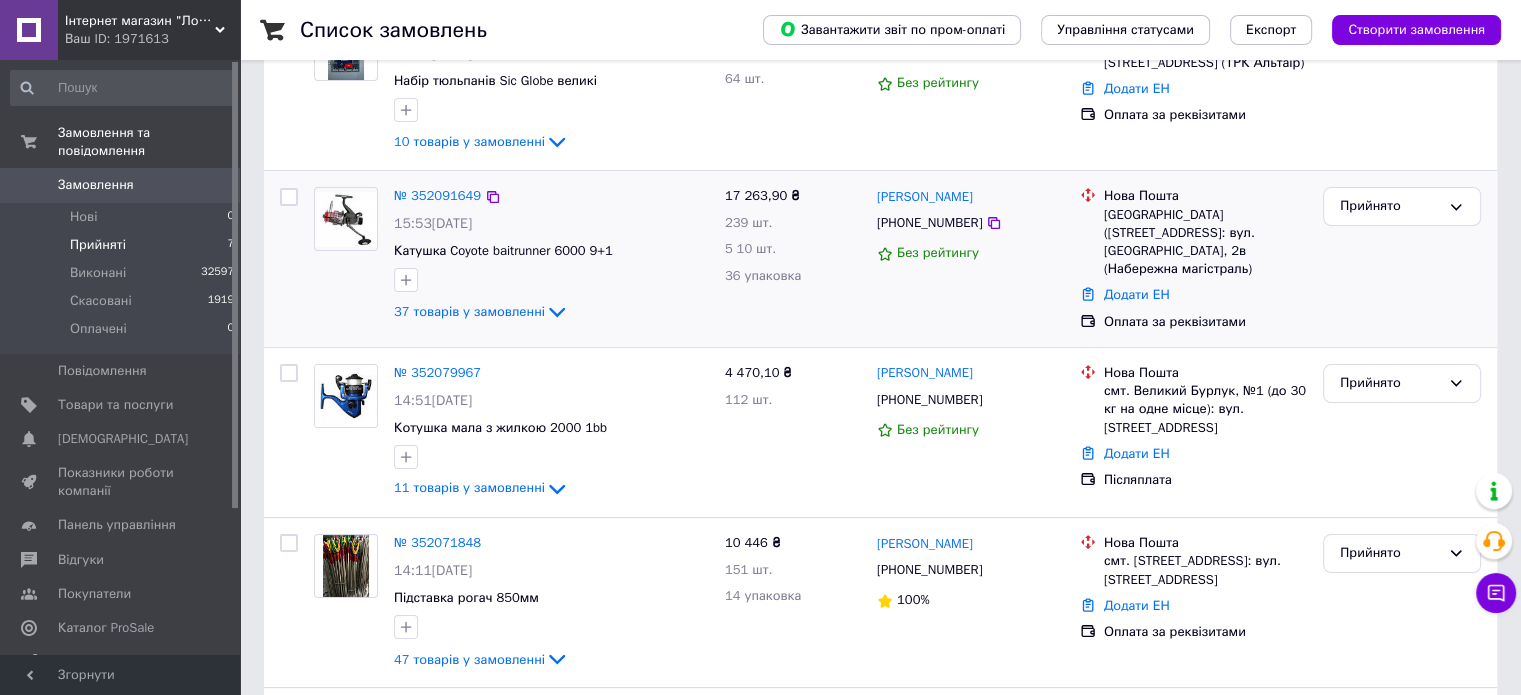 scroll, scrollTop: 298, scrollLeft: 0, axis: vertical 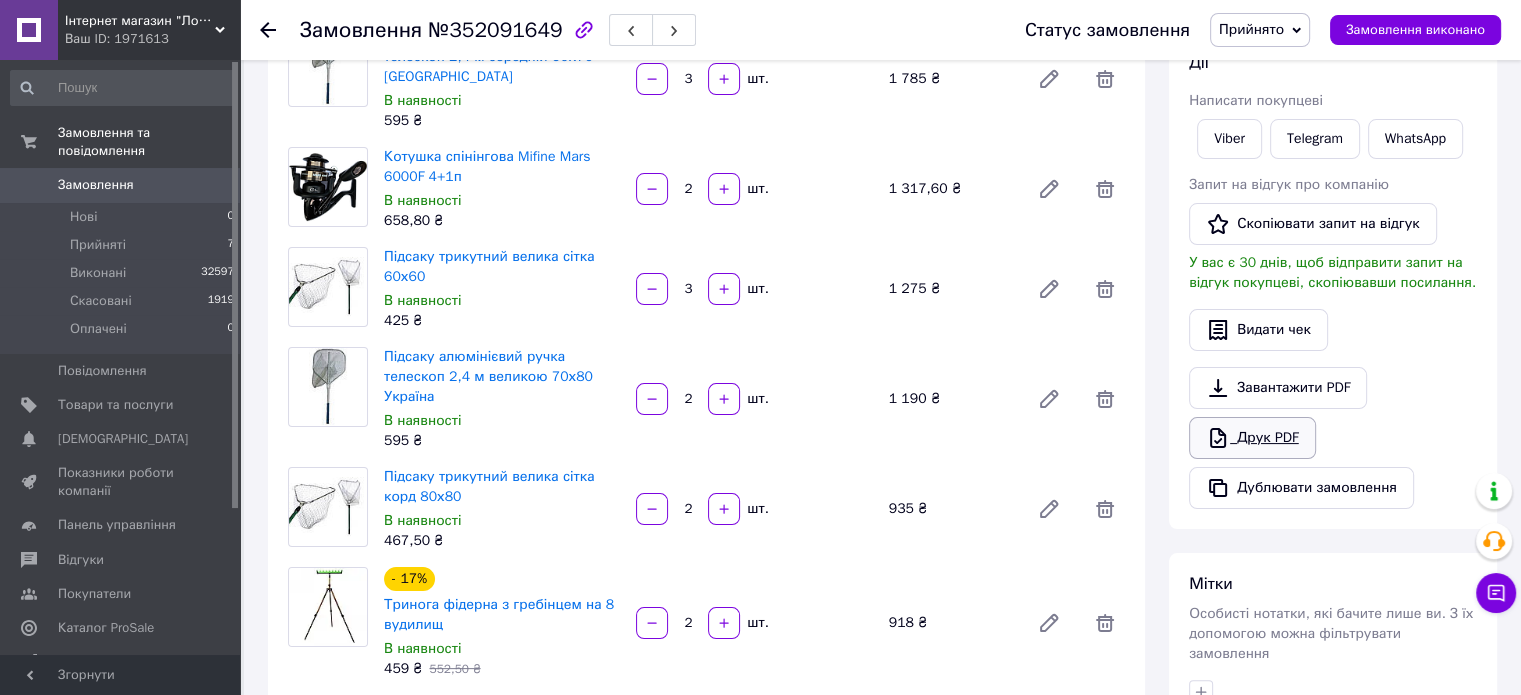 click on "Друк PDF" at bounding box center (1252, 438) 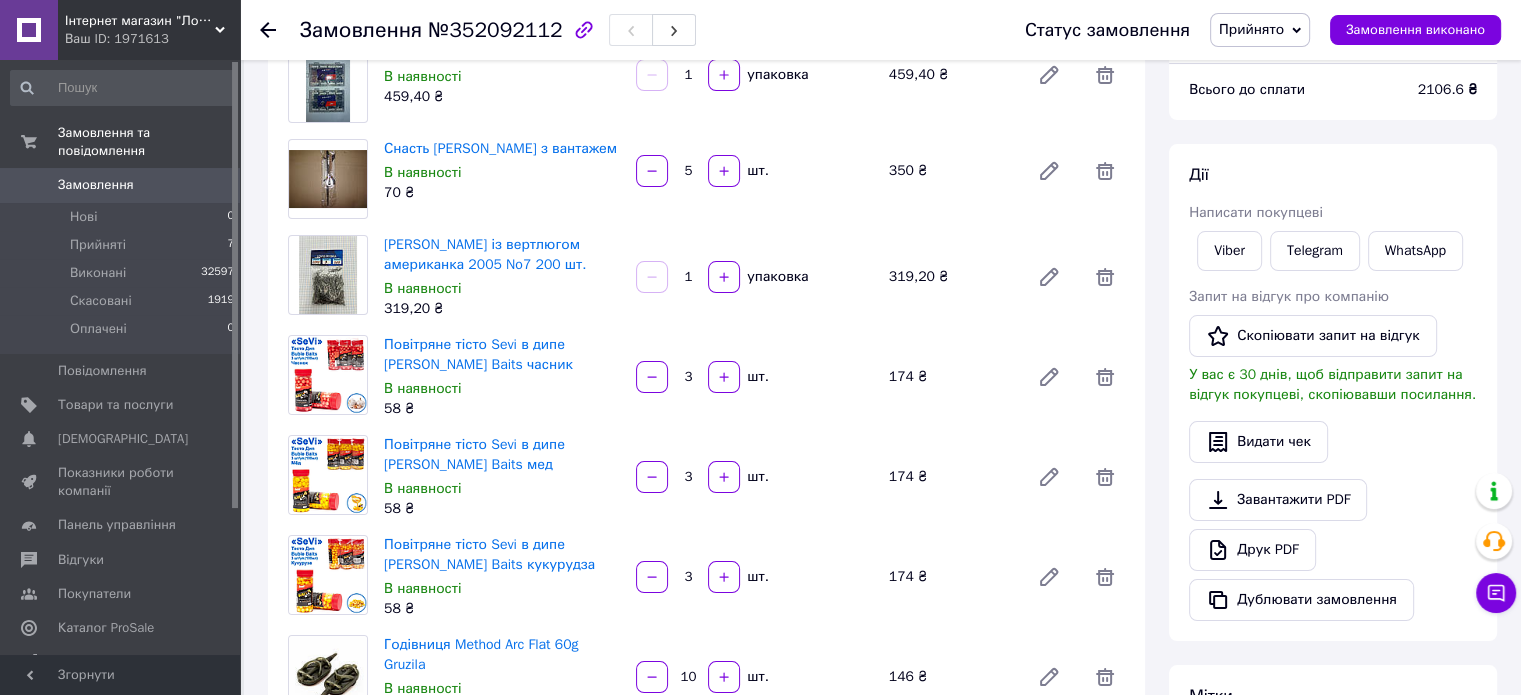 scroll, scrollTop: 200, scrollLeft: 0, axis: vertical 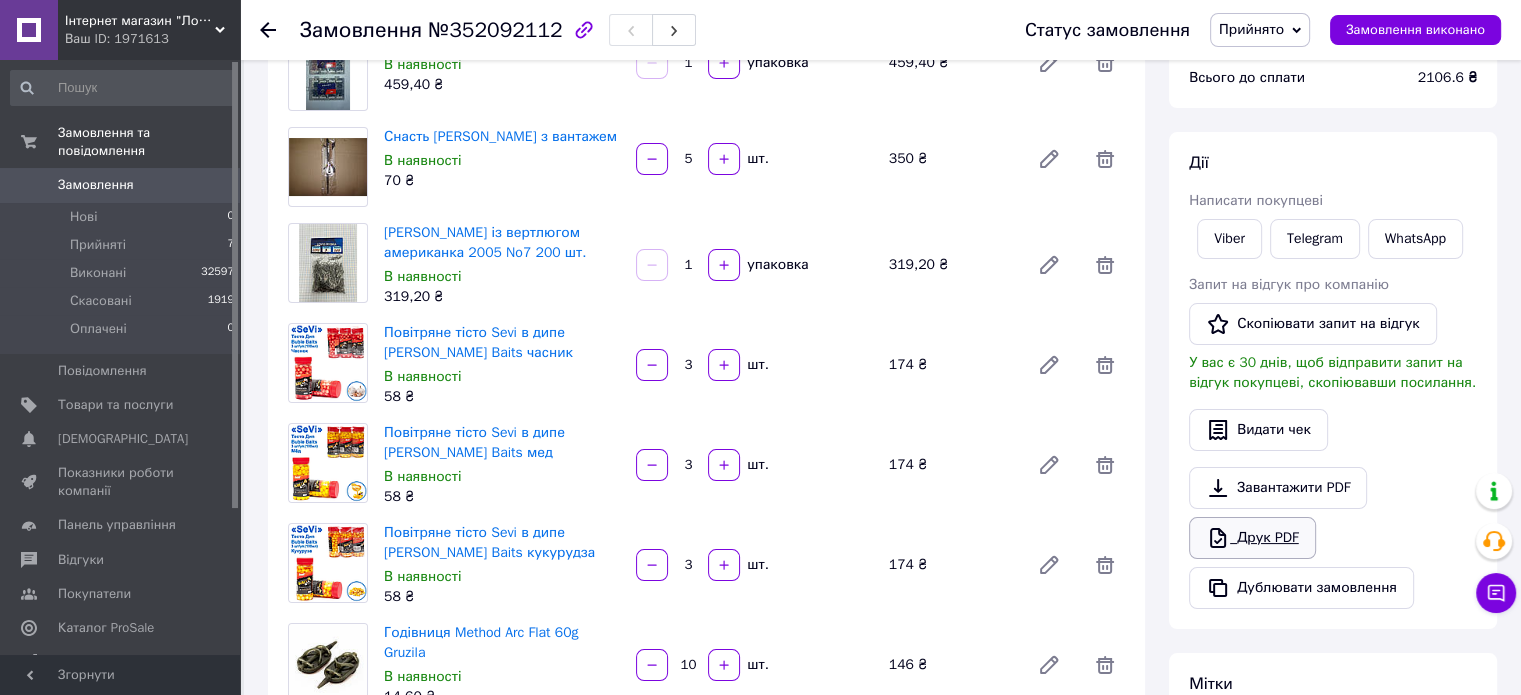 click on "Друк PDF" at bounding box center (1252, 538) 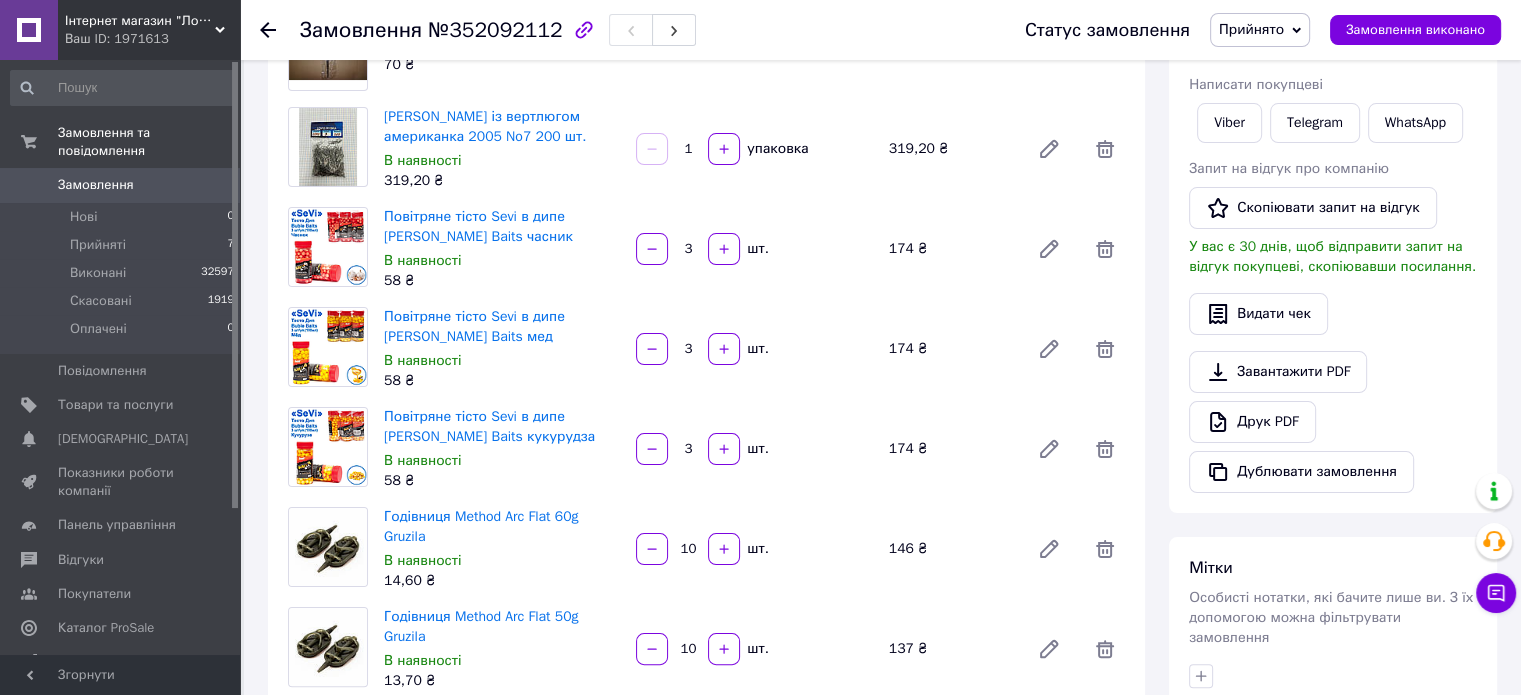 scroll, scrollTop: 600, scrollLeft: 0, axis: vertical 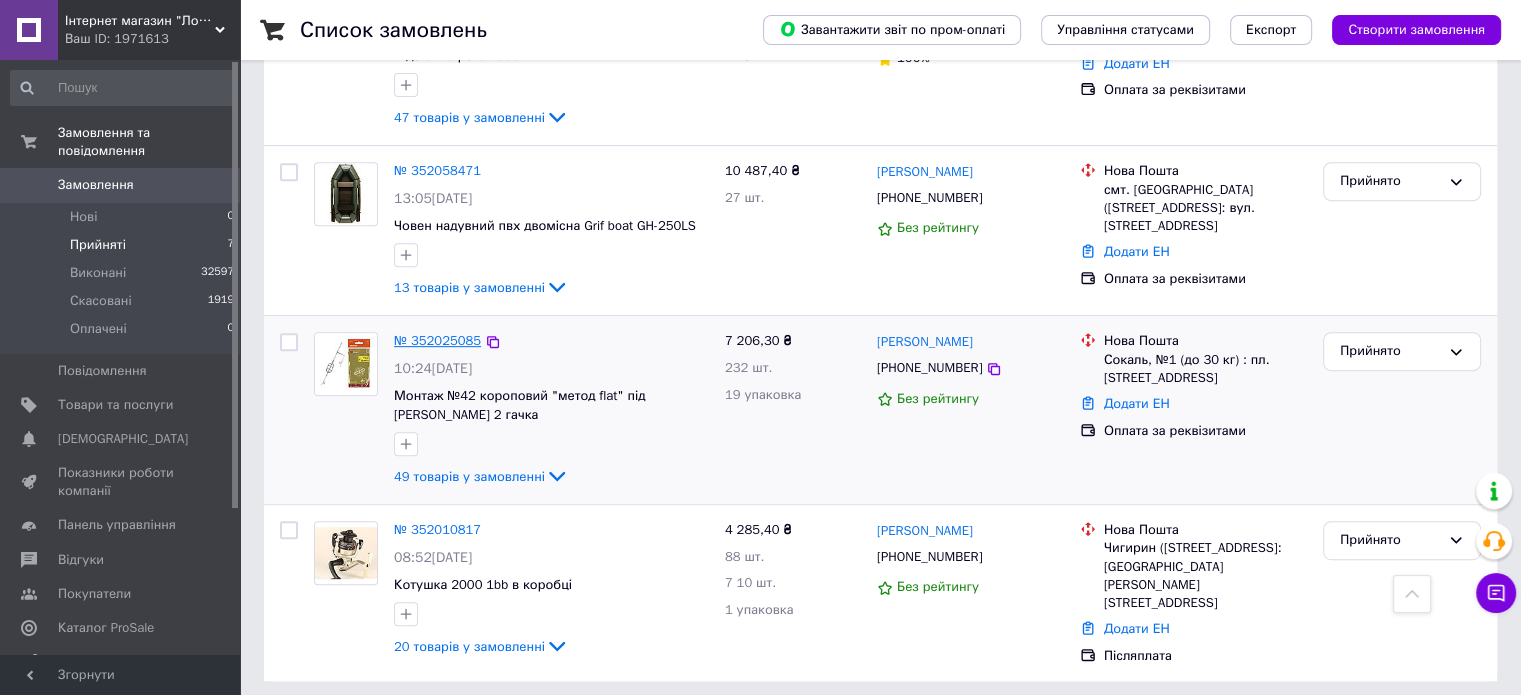 click on "№ 352025085" at bounding box center [437, 340] 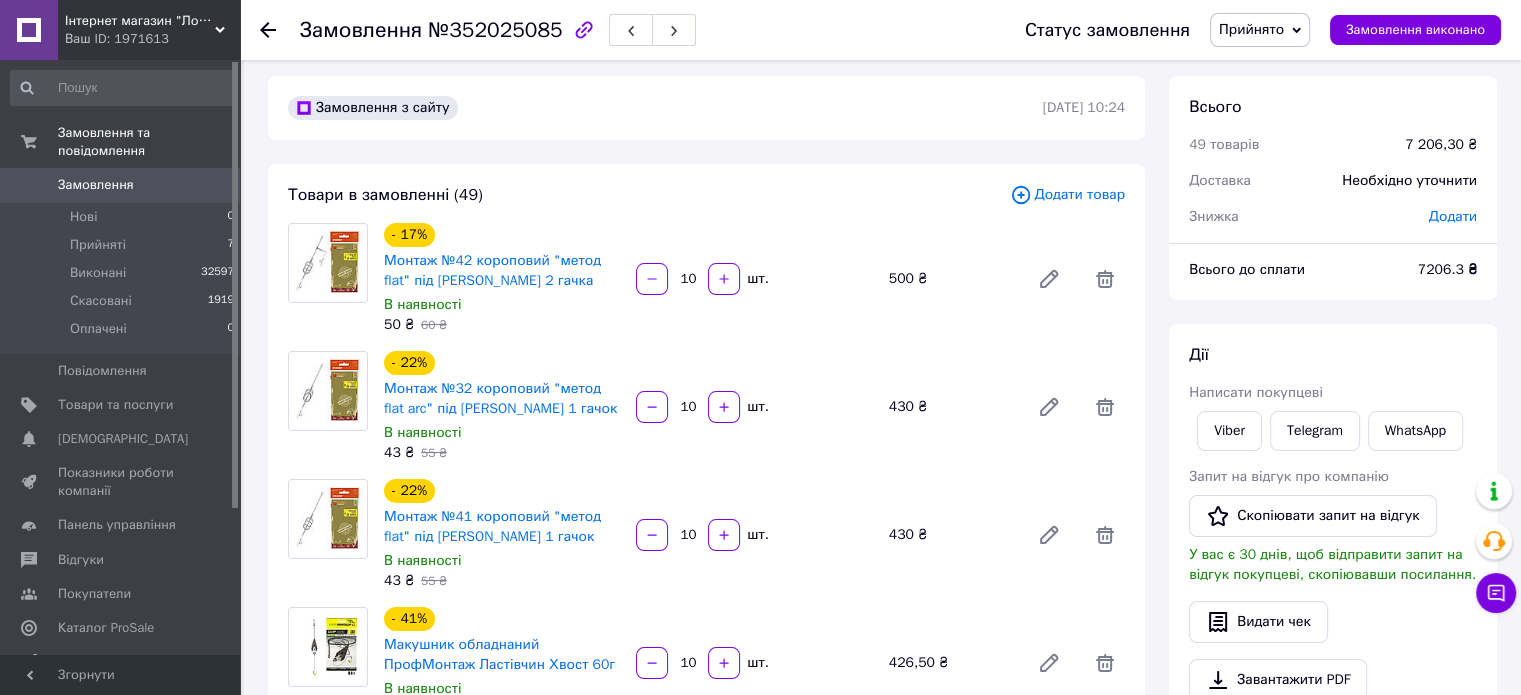 scroll, scrollTop: 0, scrollLeft: 0, axis: both 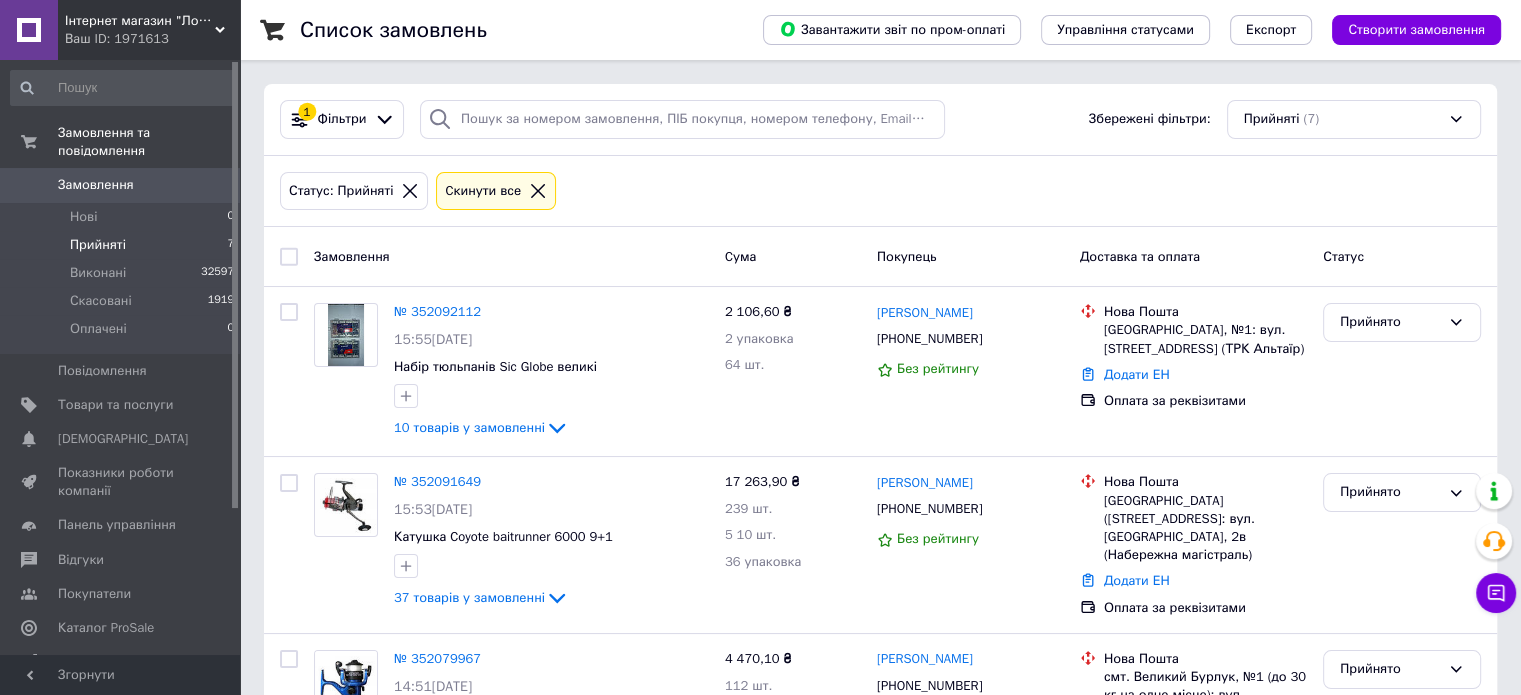 click on "Прийняті" at bounding box center [98, 245] 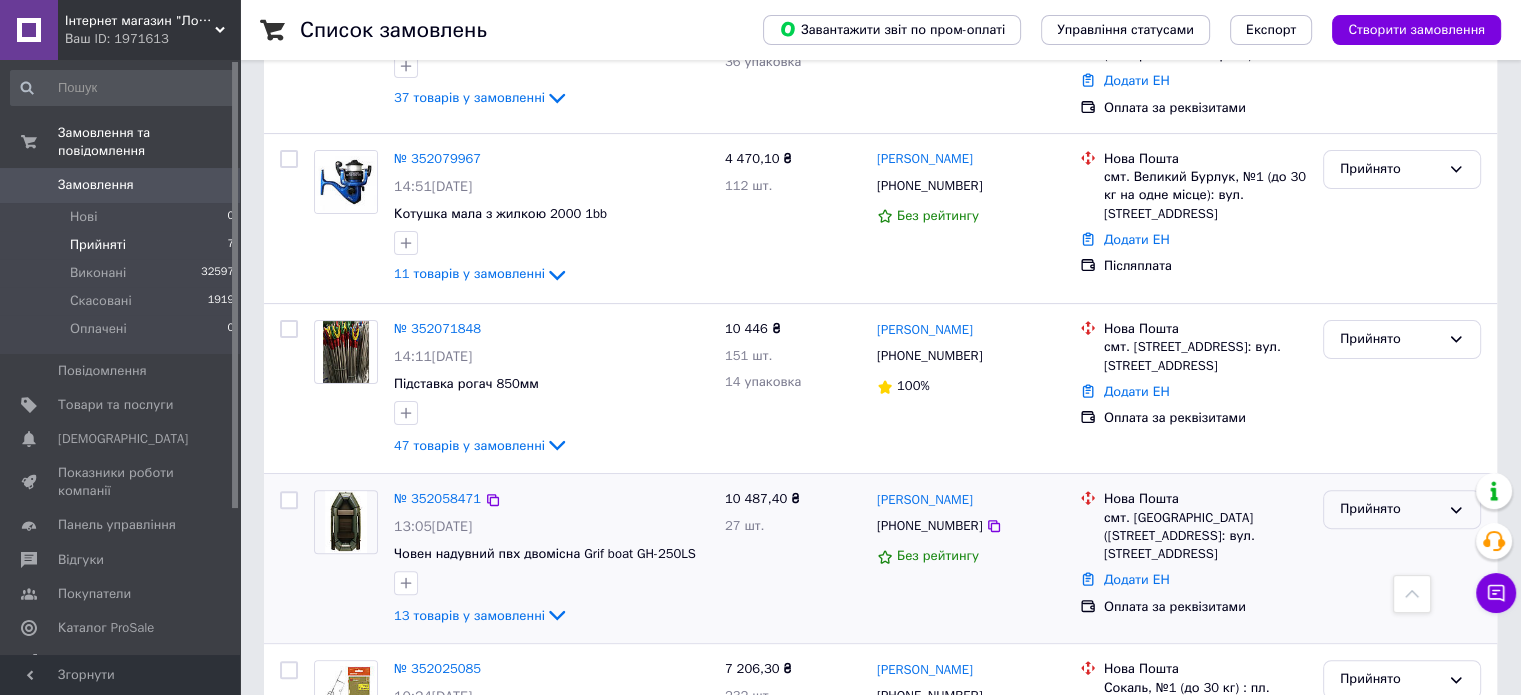 scroll, scrollTop: 828, scrollLeft: 0, axis: vertical 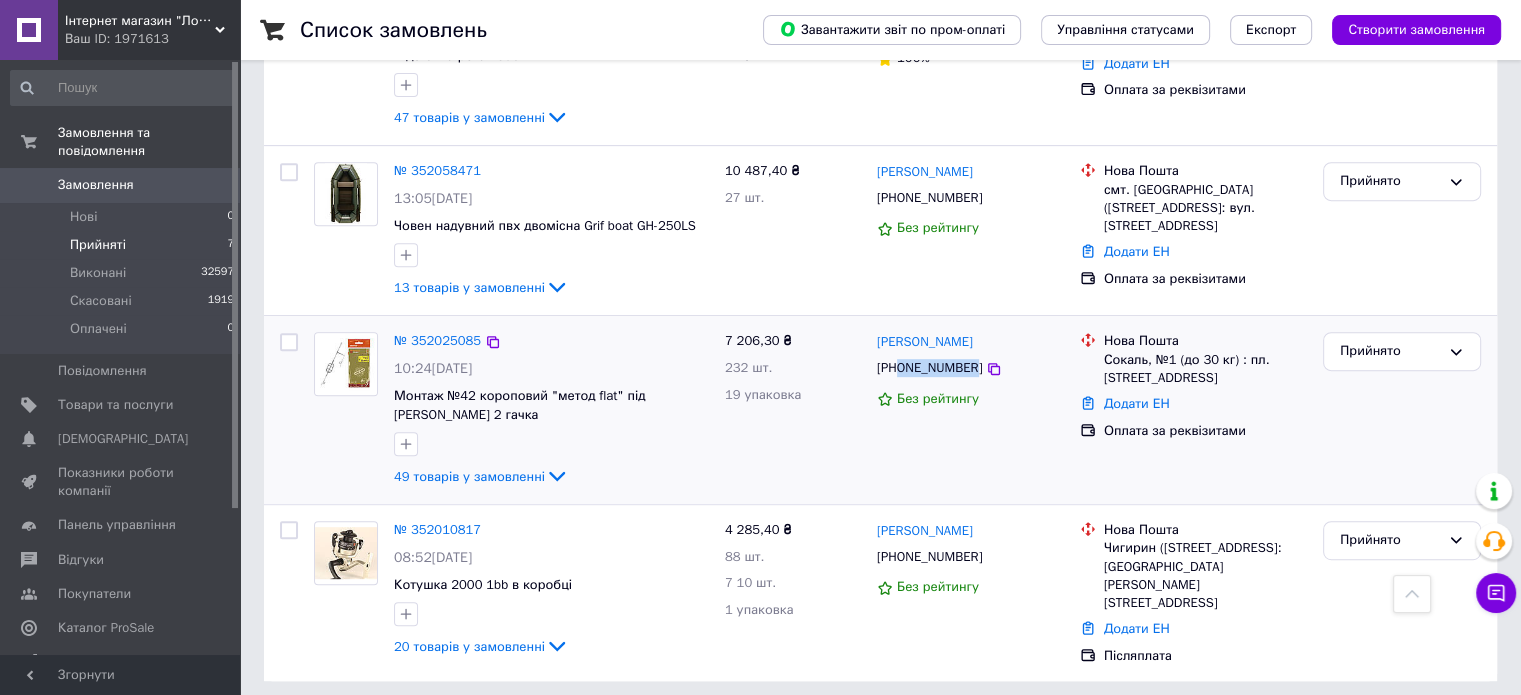 drag, startPoint x: 898, startPoint y: 367, endPoint x: 966, endPoint y: 368, distance: 68.007355 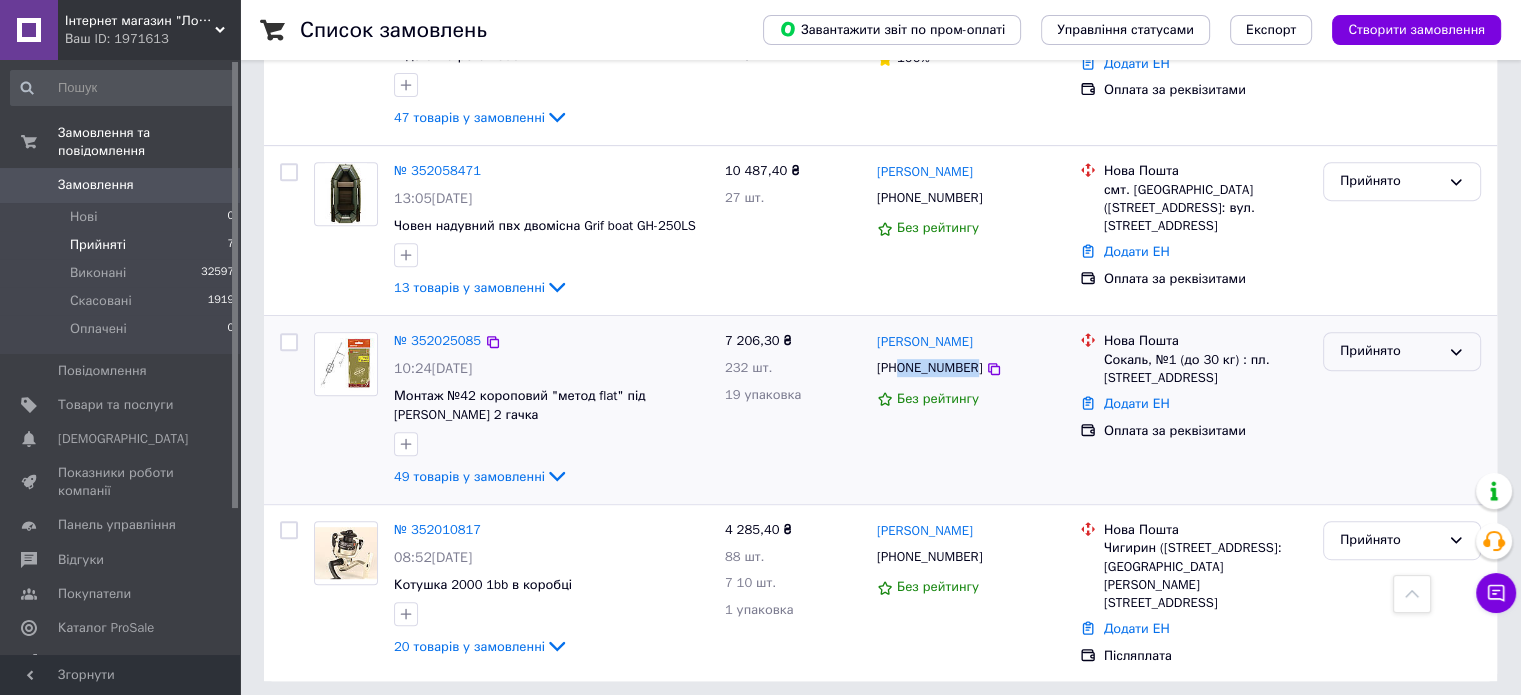 click on "Прийнято" at bounding box center [1390, 351] 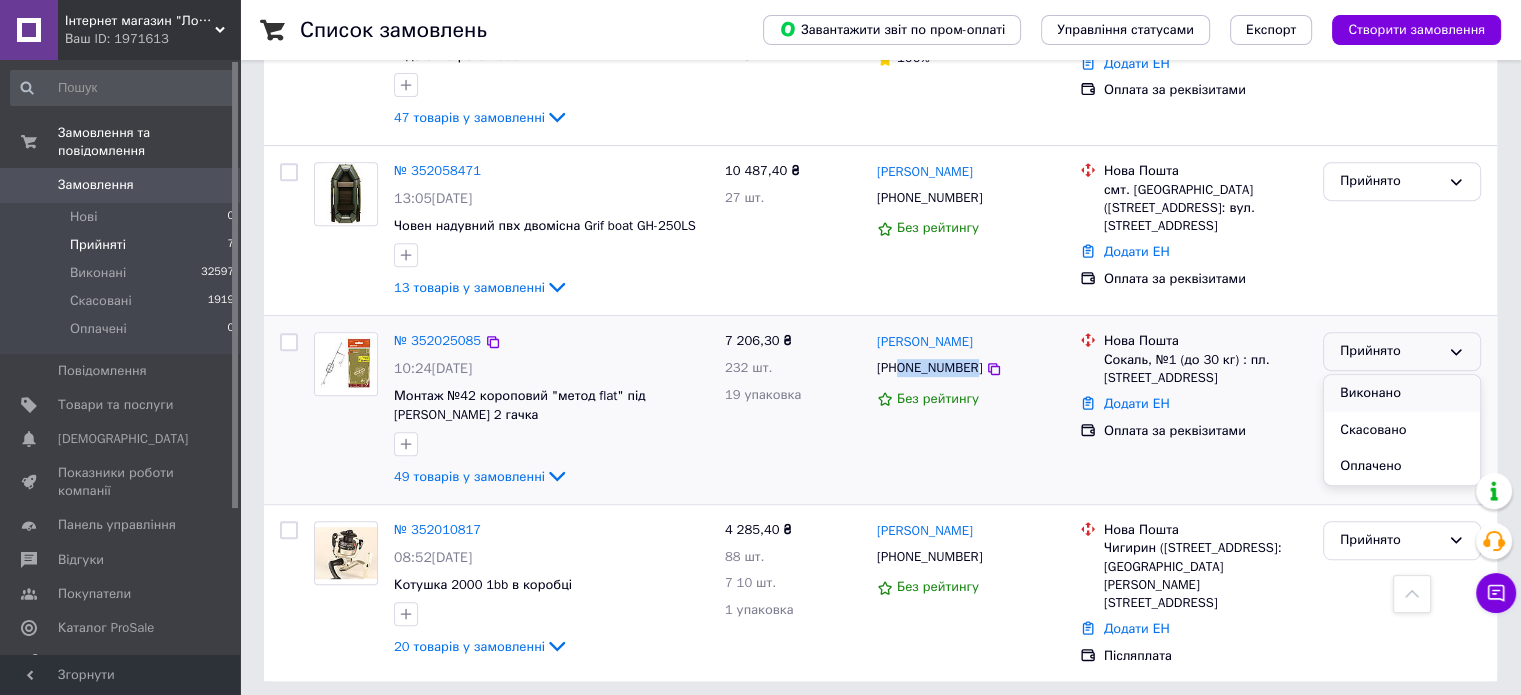 click on "Виконано" at bounding box center (1402, 393) 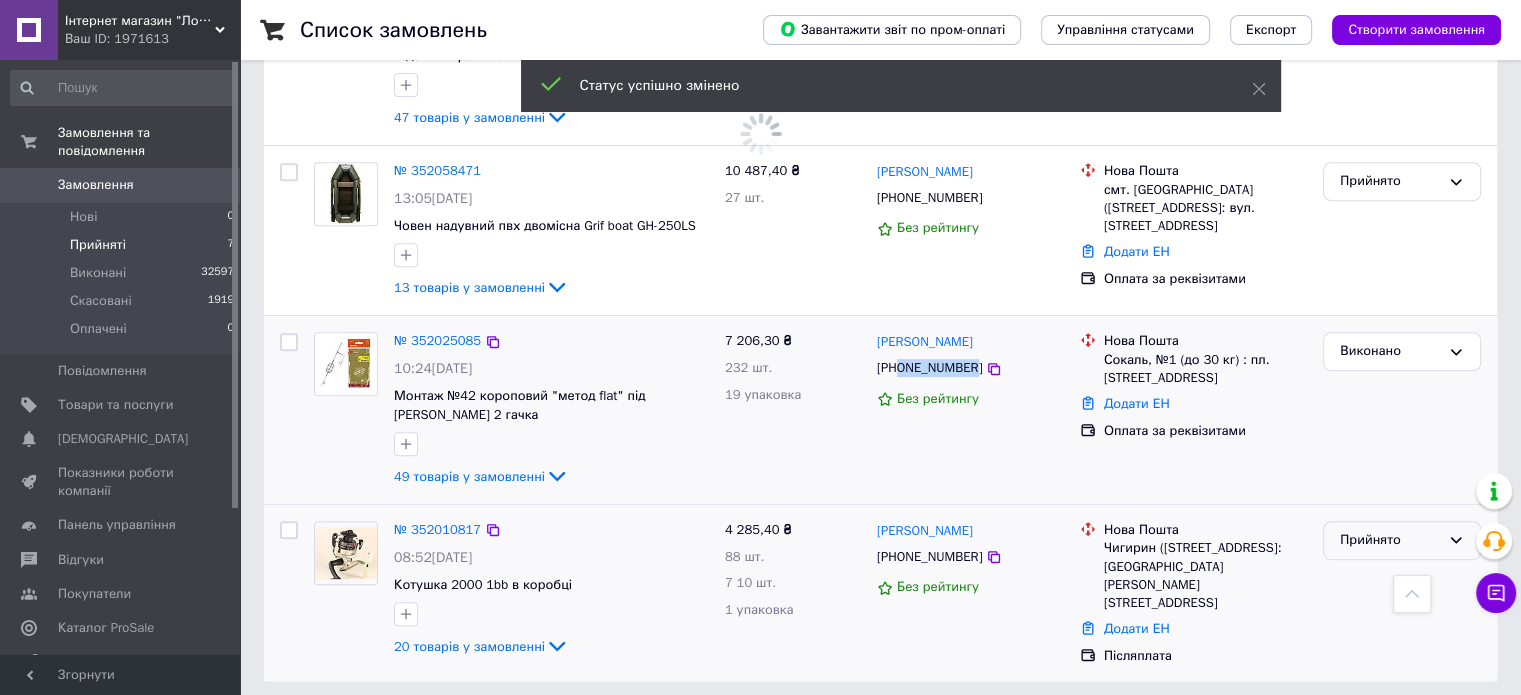click on "Прийнято" at bounding box center [1390, 540] 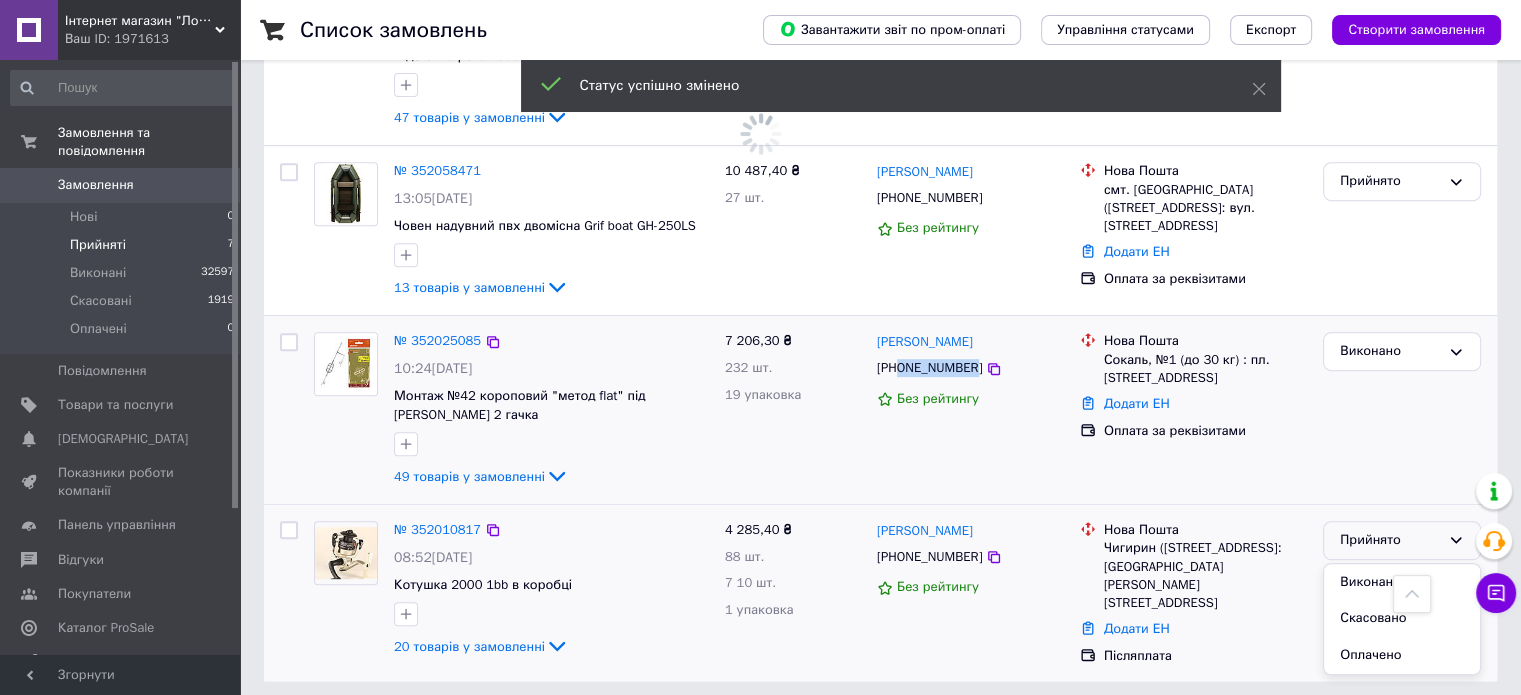 click on "Виконано" at bounding box center [1402, 582] 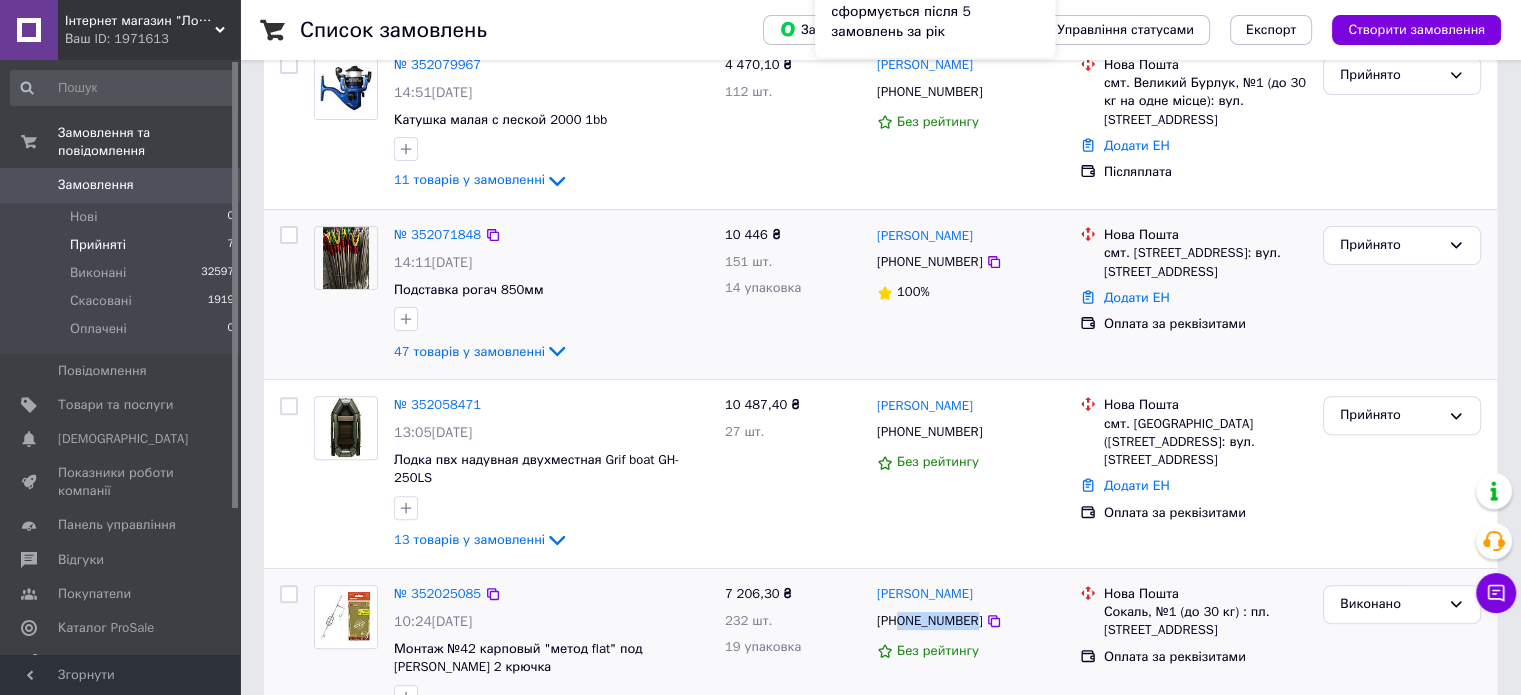 scroll, scrollTop: 628, scrollLeft: 0, axis: vertical 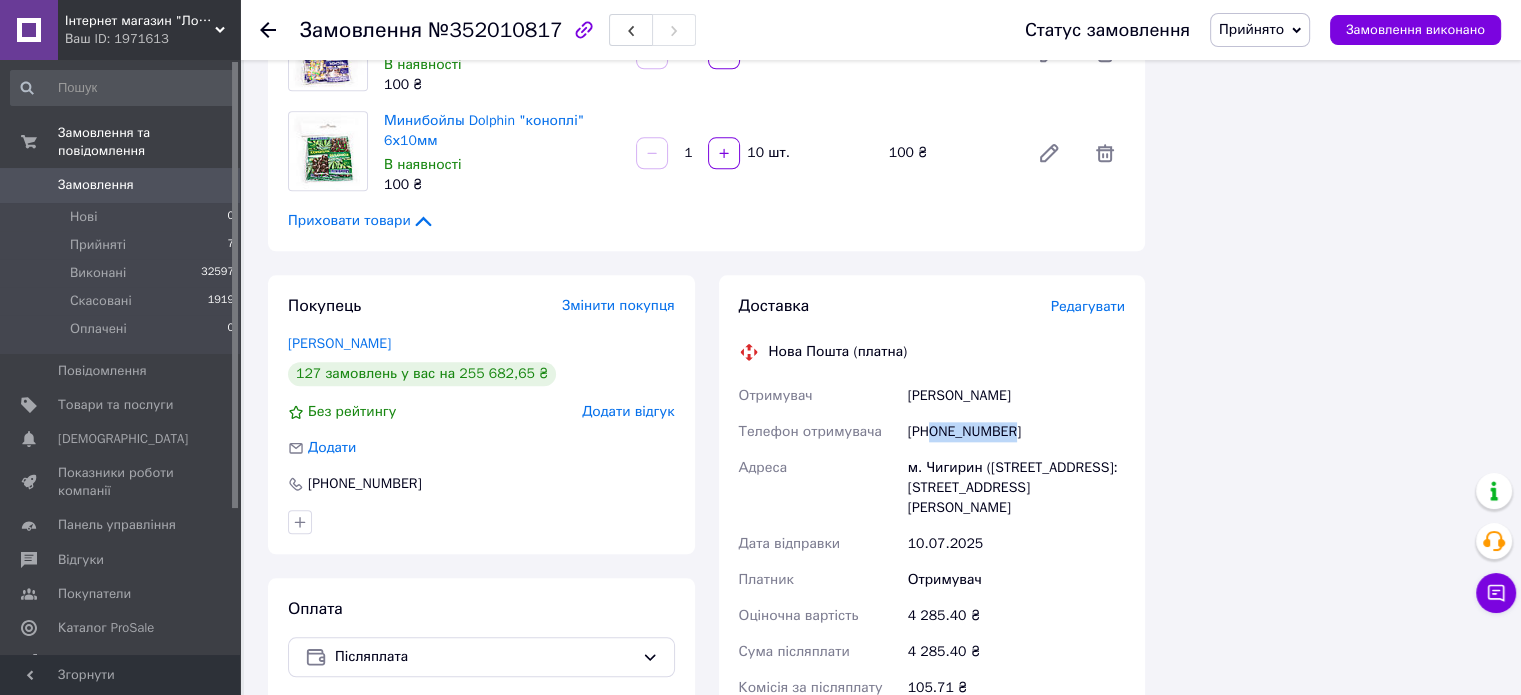 drag, startPoint x: 932, startPoint y: 396, endPoint x: 1014, endPoint y: 385, distance: 82.73451 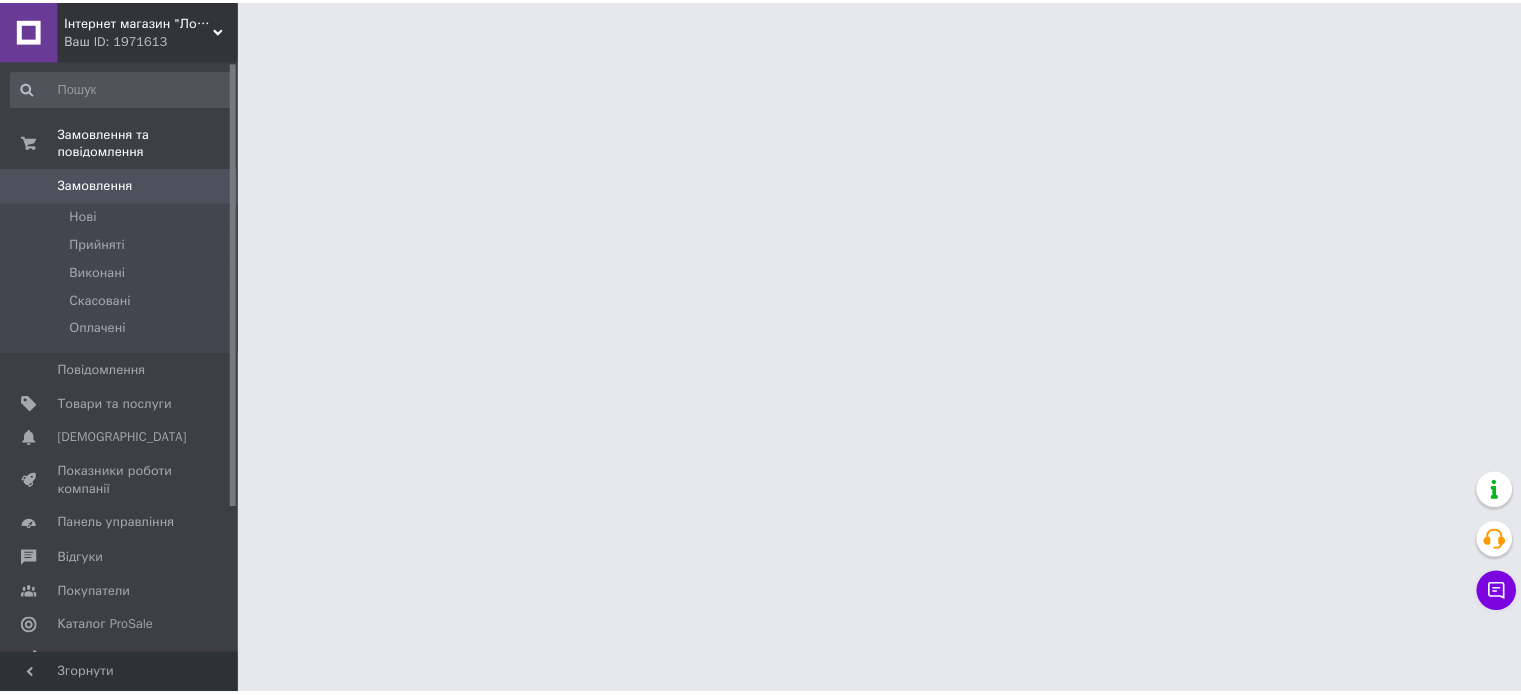 scroll, scrollTop: 0, scrollLeft: 0, axis: both 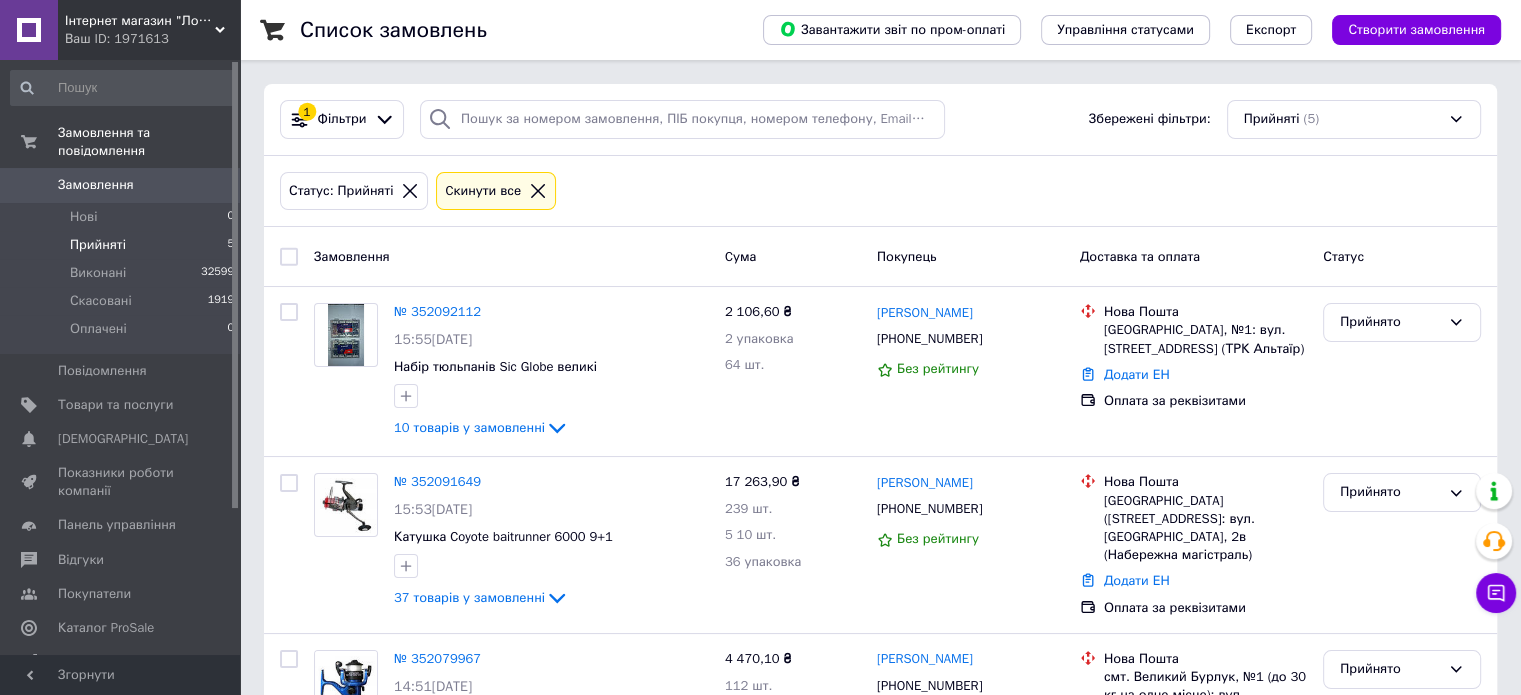 click on "Інтернет магазин "Ловись рибка" Ваш ID: 1971613" at bounding box center (149, 30) 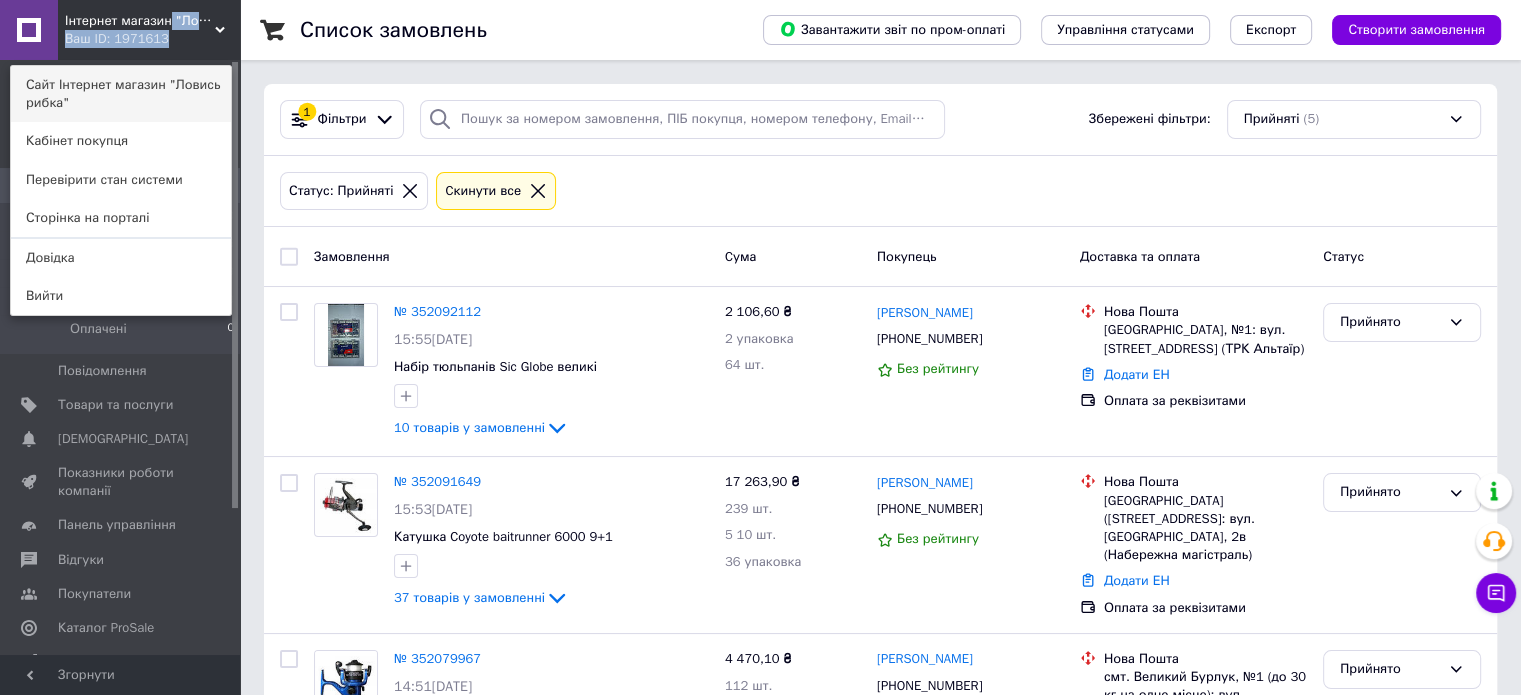 click on "Сайт Інтернет магазин "Ловись рибка"" at bounding box center (121, 94) 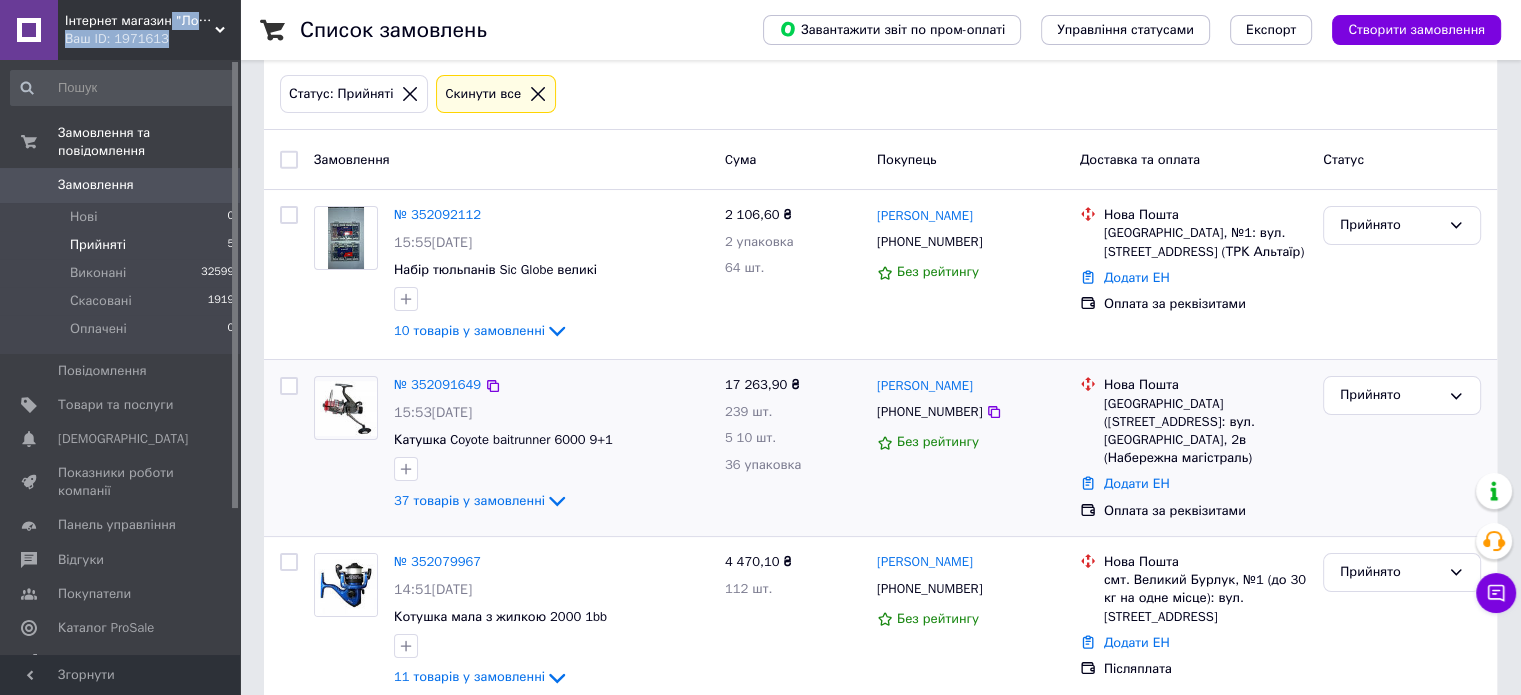 scroll, scrollTop: 470, scrollLeft: 0, axis: vertical 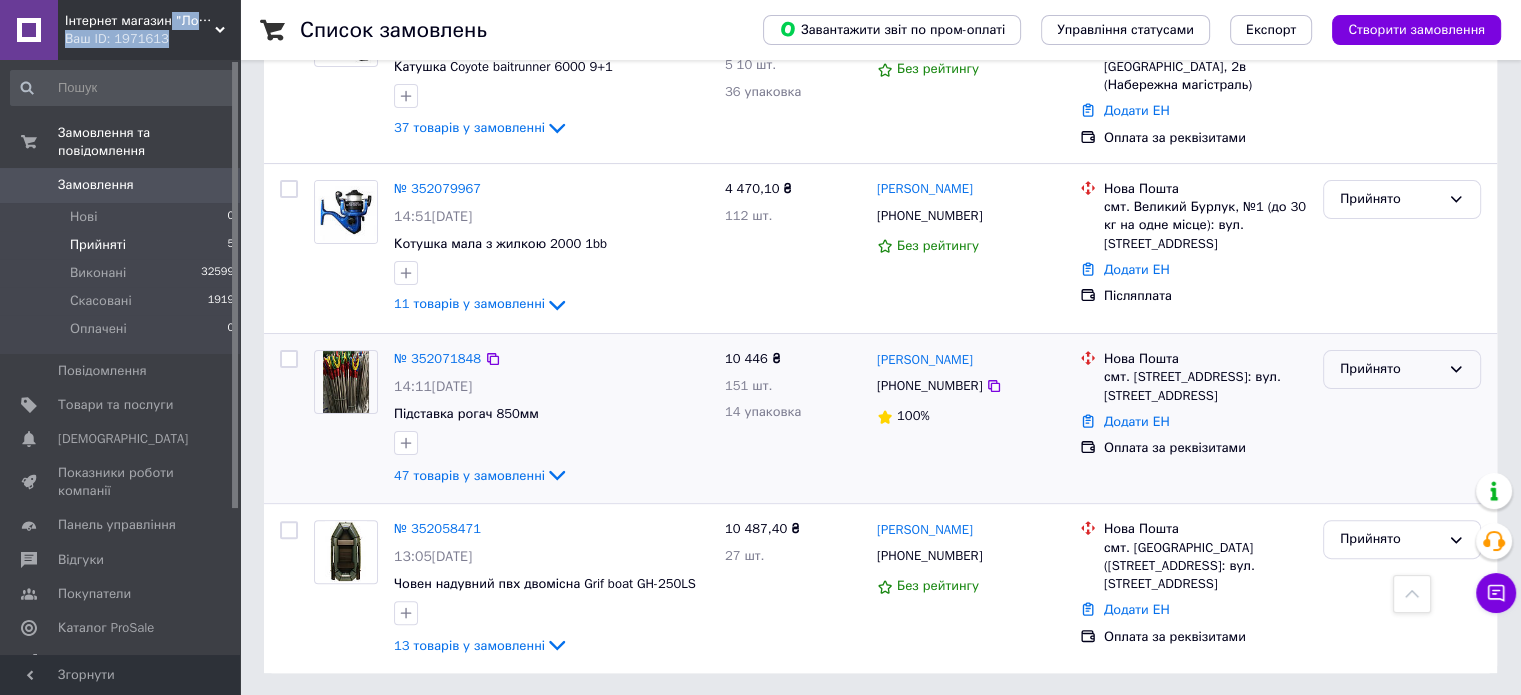 click on "Прийнято" at bounding box center (1390, 369) 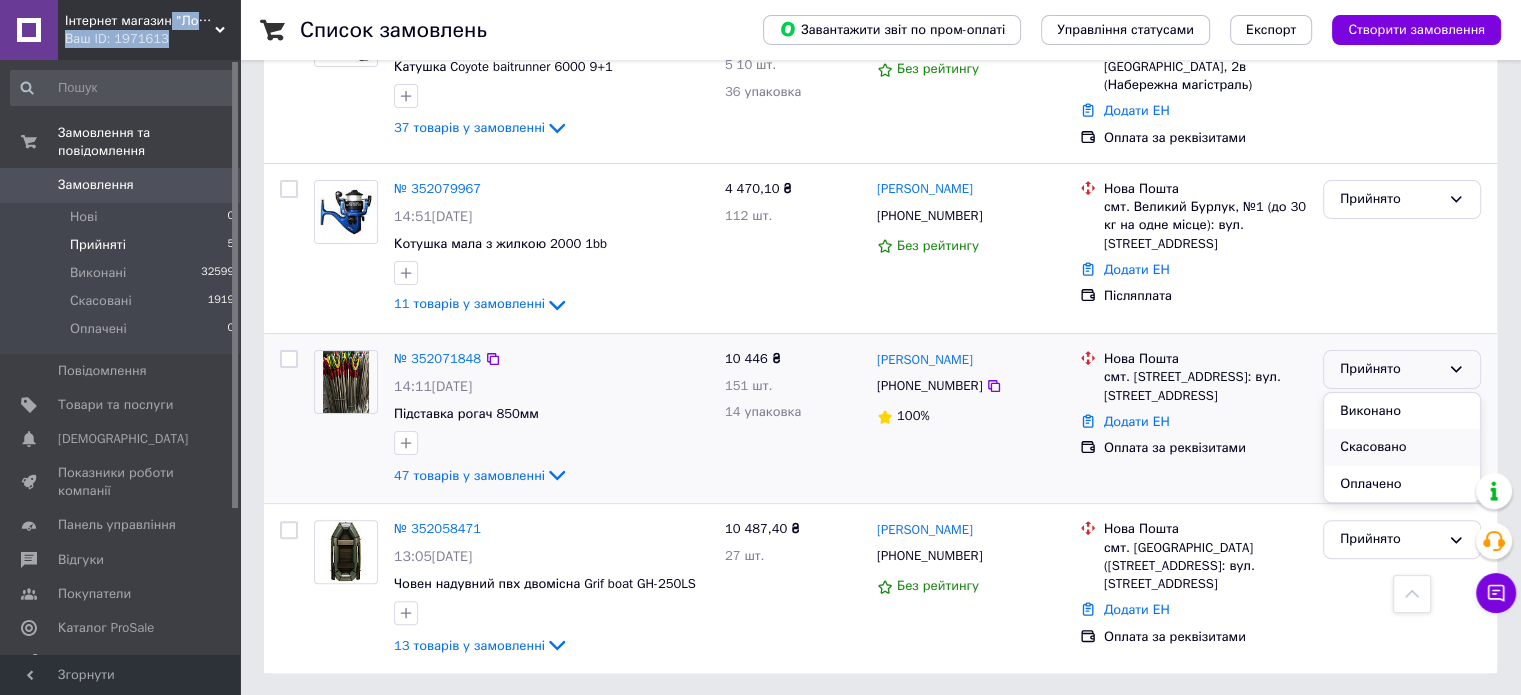 click on "Скасовано" at bounding box center (1402, 447) 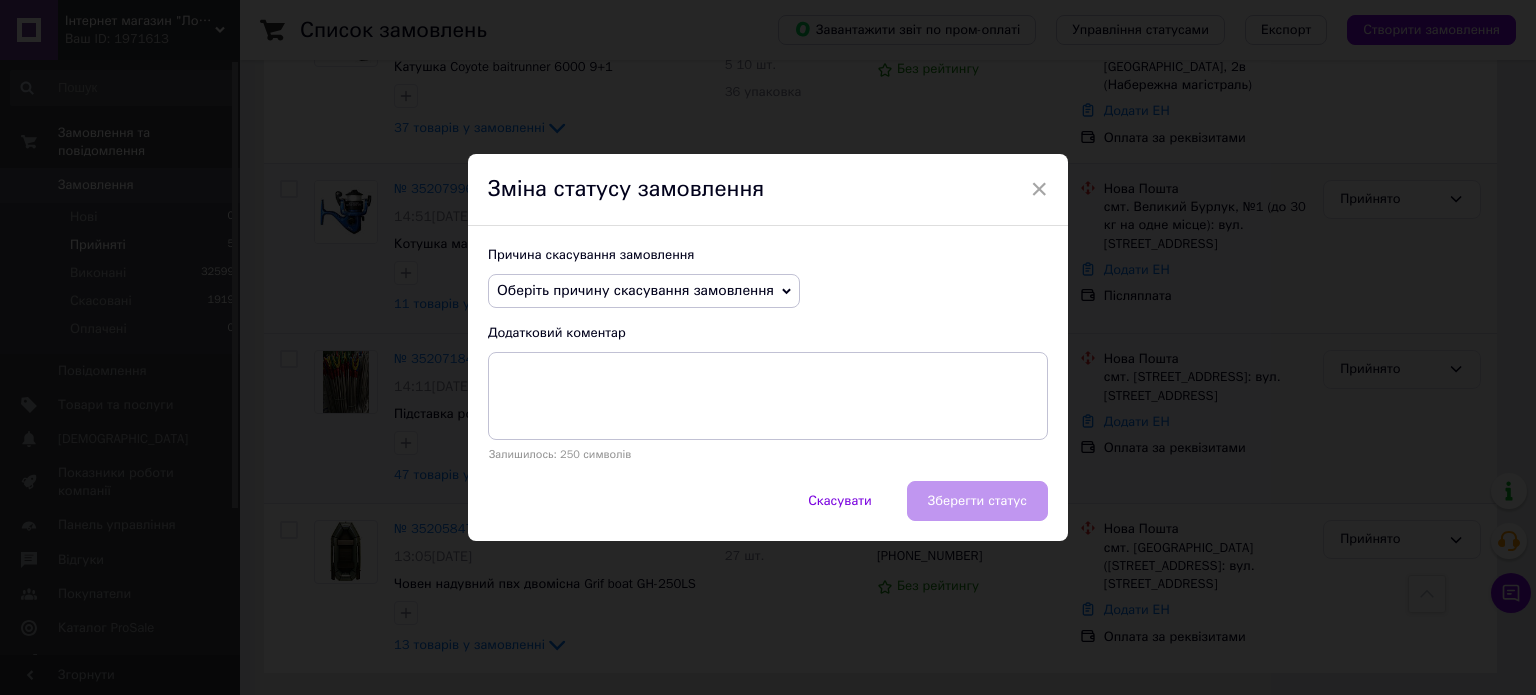drag, startPoint x: 1044, startPoint y: 187, endPoint x: 1056, endPoint y: 223, distance: 37.94733 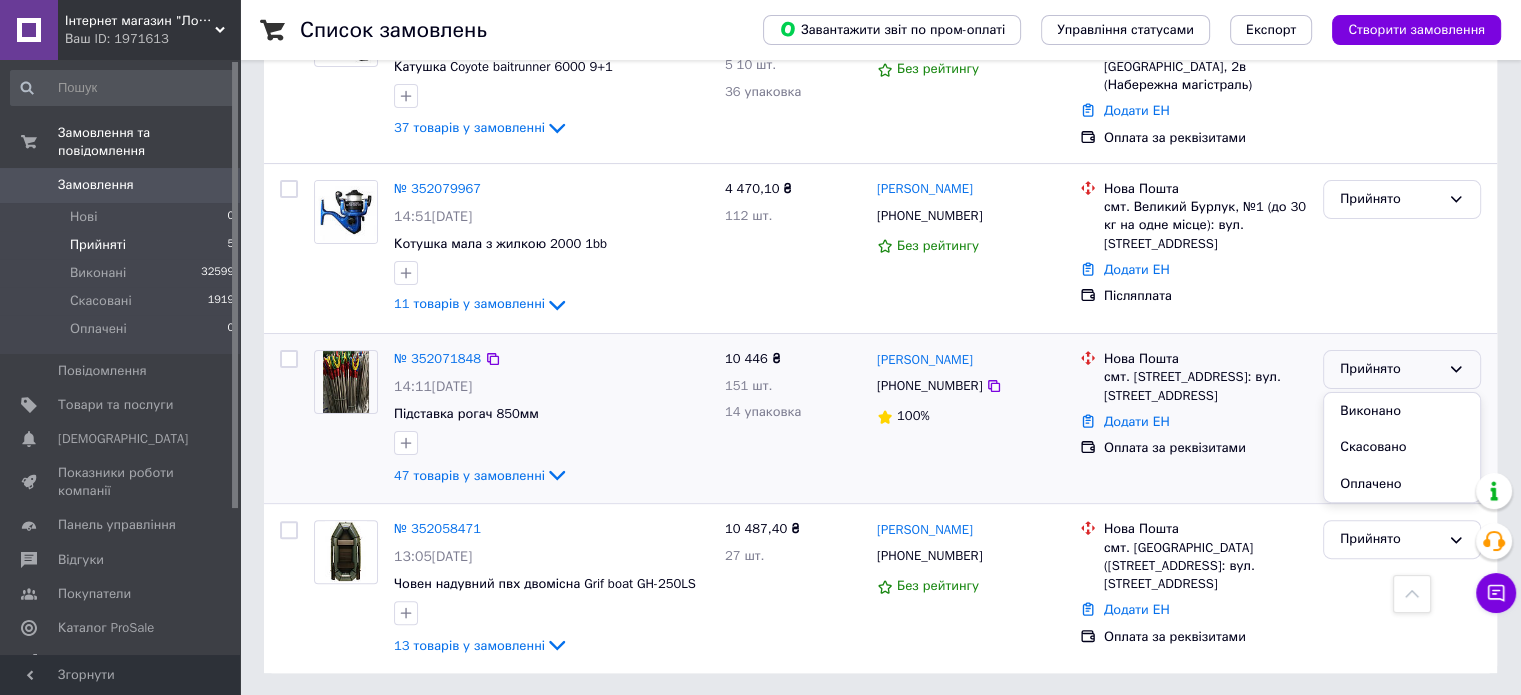 click on "Виконано" at bounding box center (1402, 411) 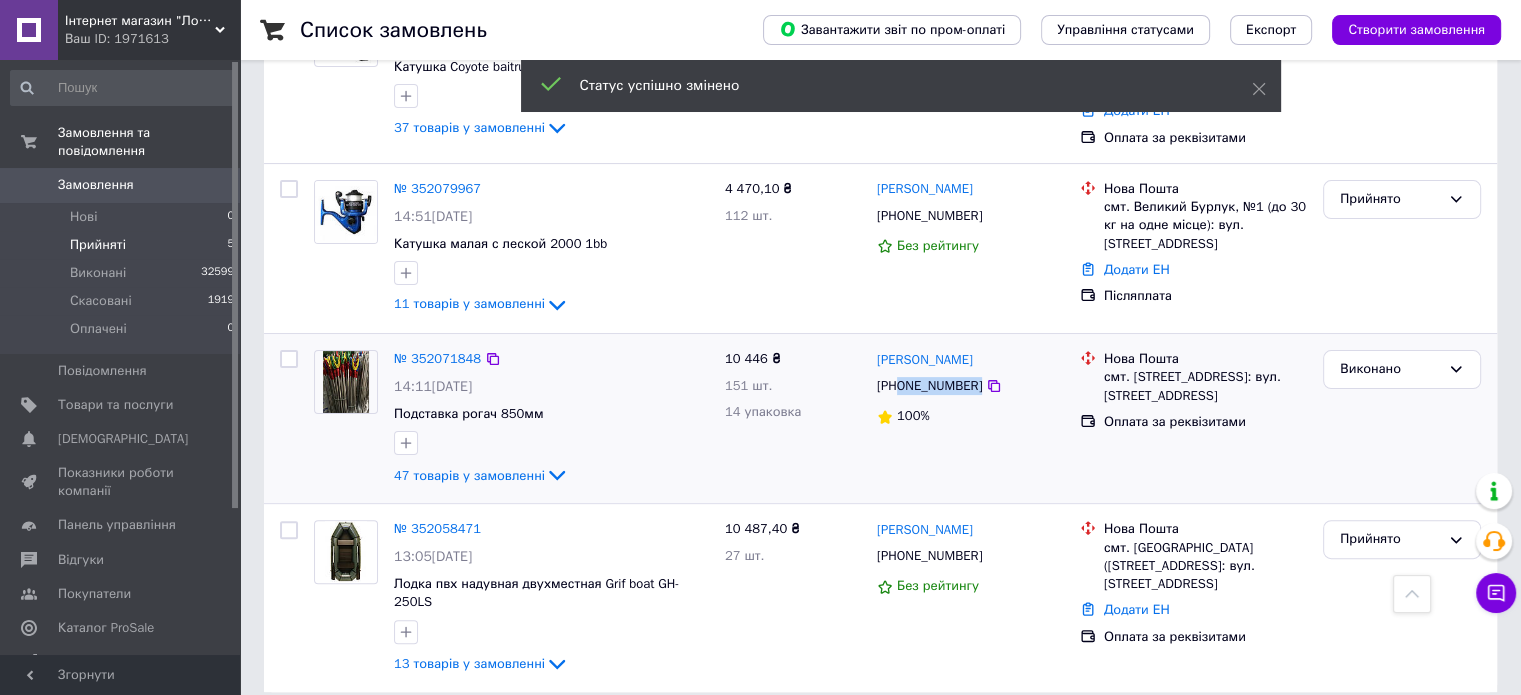 drag, startPoint x: 971, startPoint y: 384, endPoint x: 902, endPoint y: 384, distance: 69 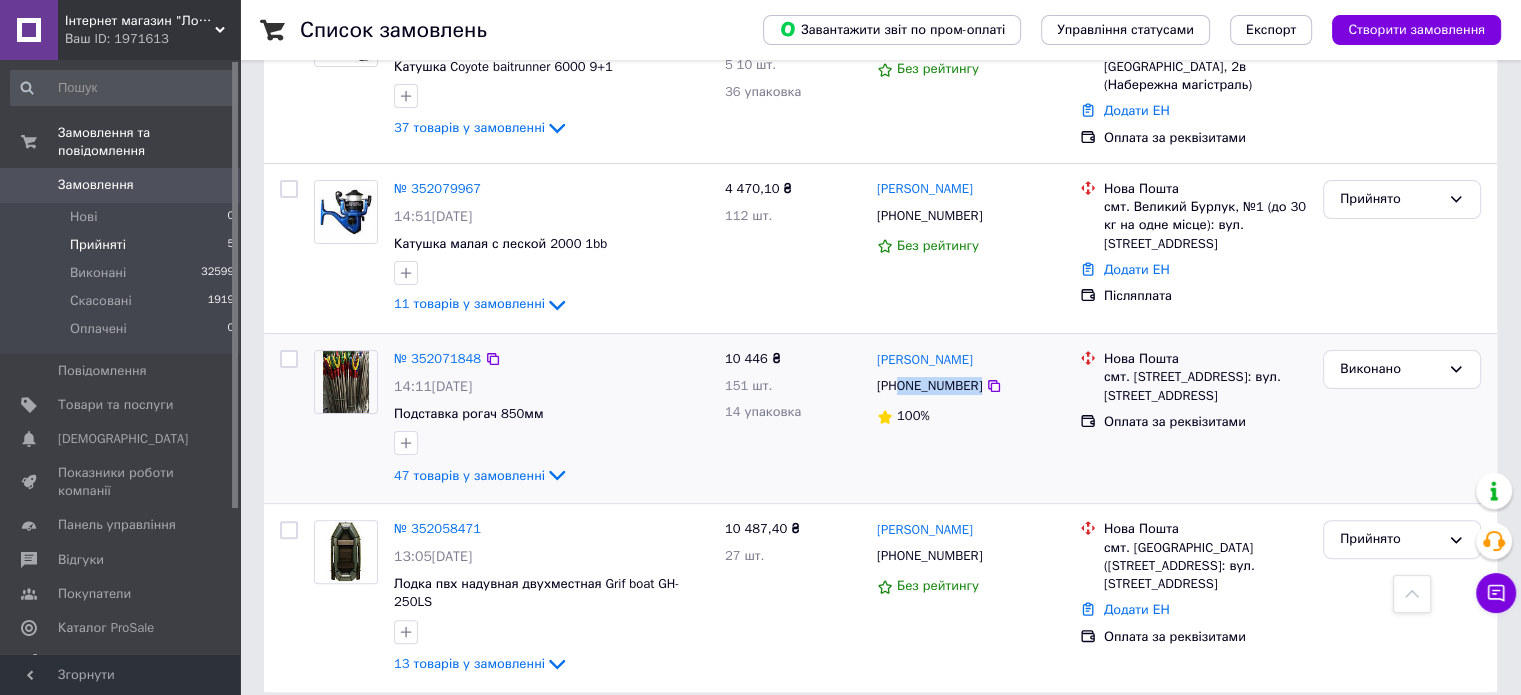 copy on "0678483397" 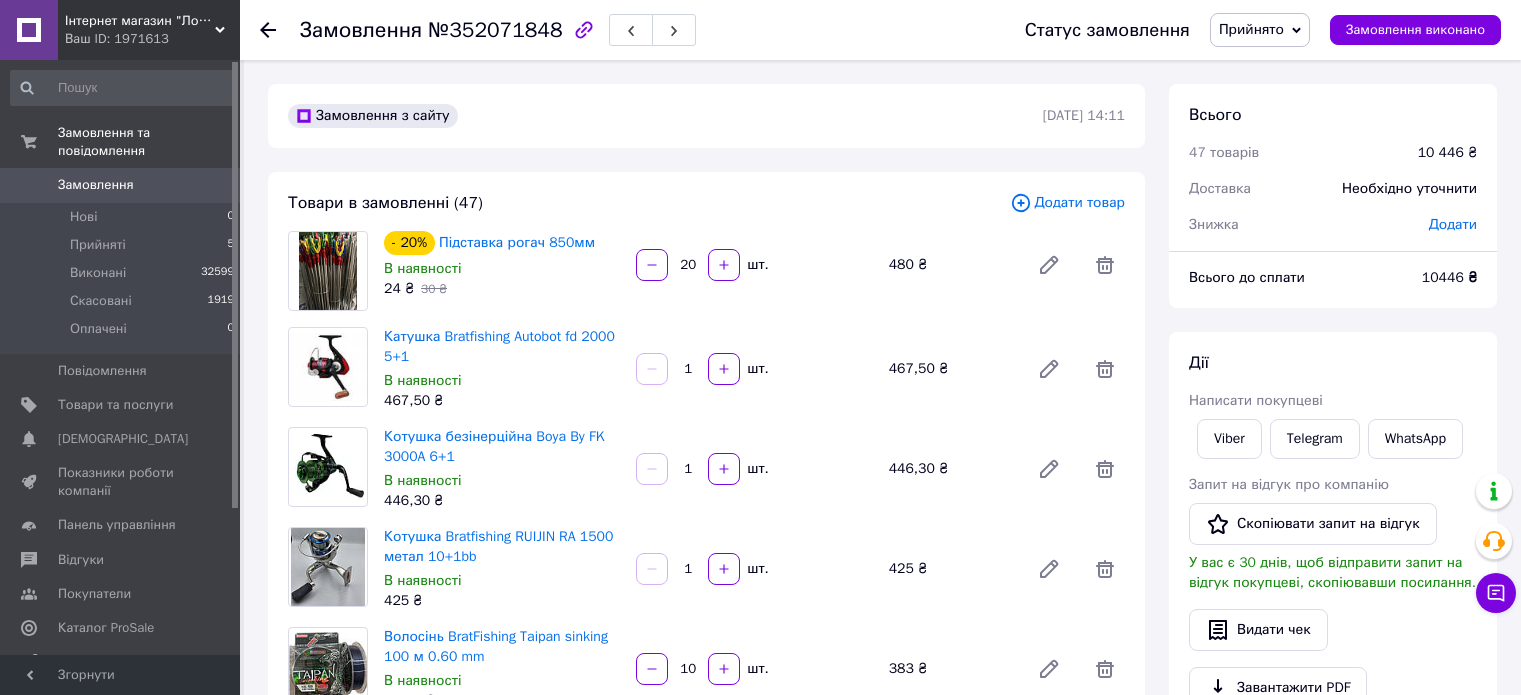 scroll, scrollTop: 0, scrollLeft: 0, axis: both 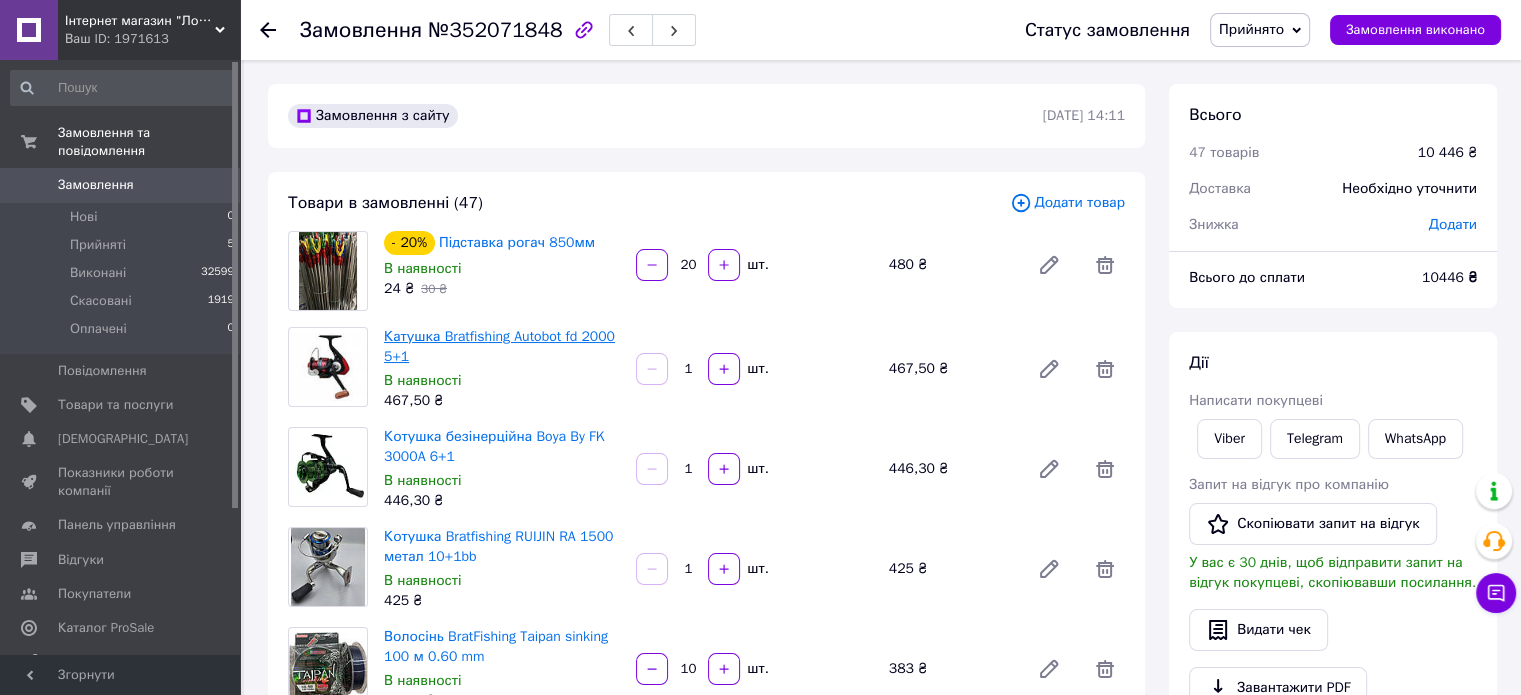 click on "Катушка Bratfishing Autobot fd 2000 5+1" at bounding box center (499, 346) 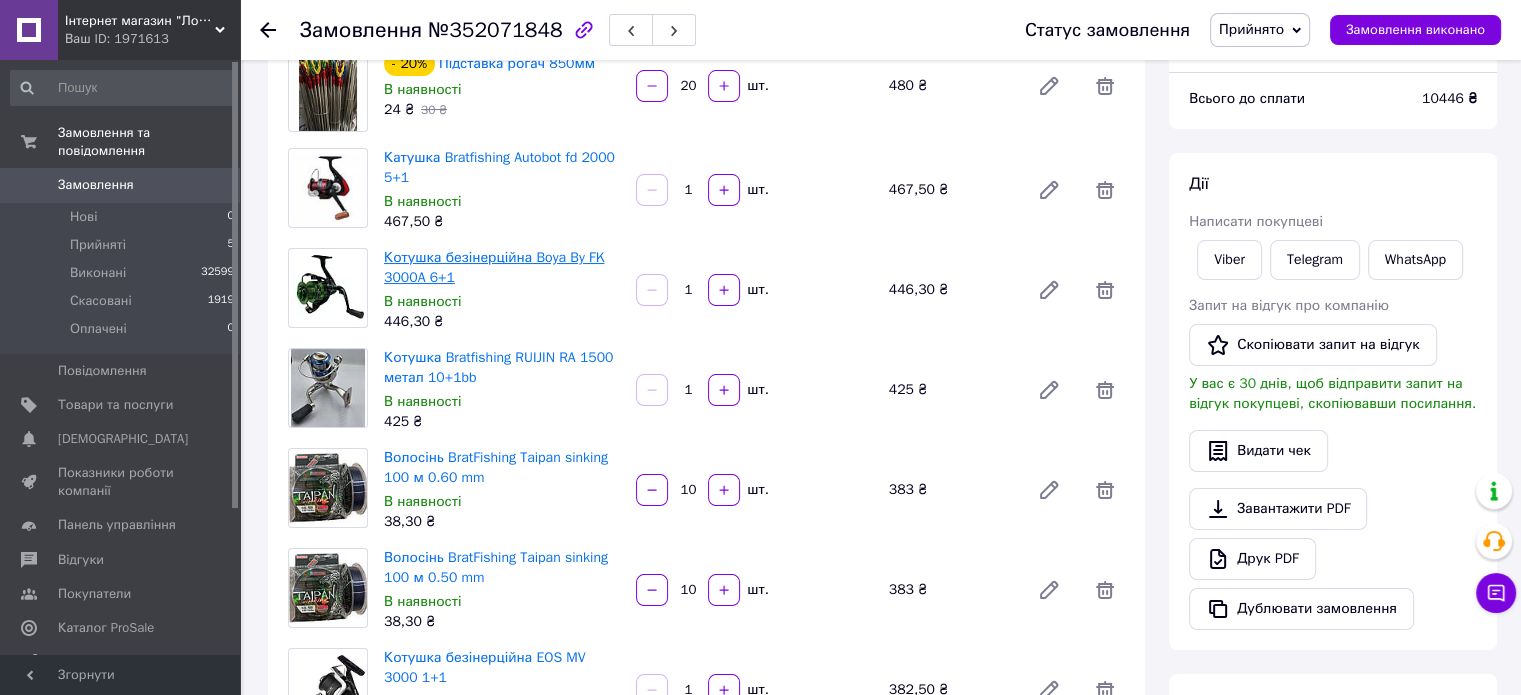 scroll, scrollTop: 200, scrollLeft: 0, axis: vertical 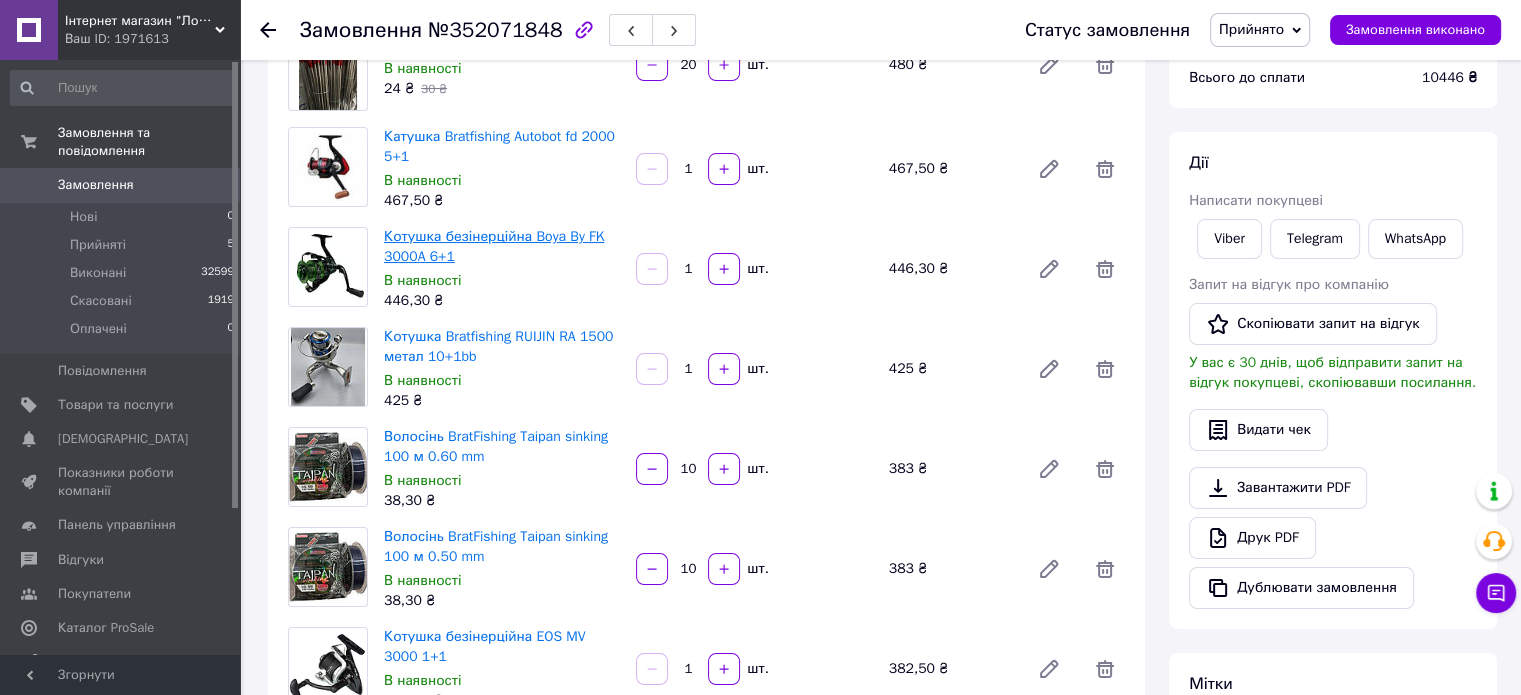 click on "Котушка безінерційна Boya By FK 3000A 6+1" at bounding box center [494, 246] 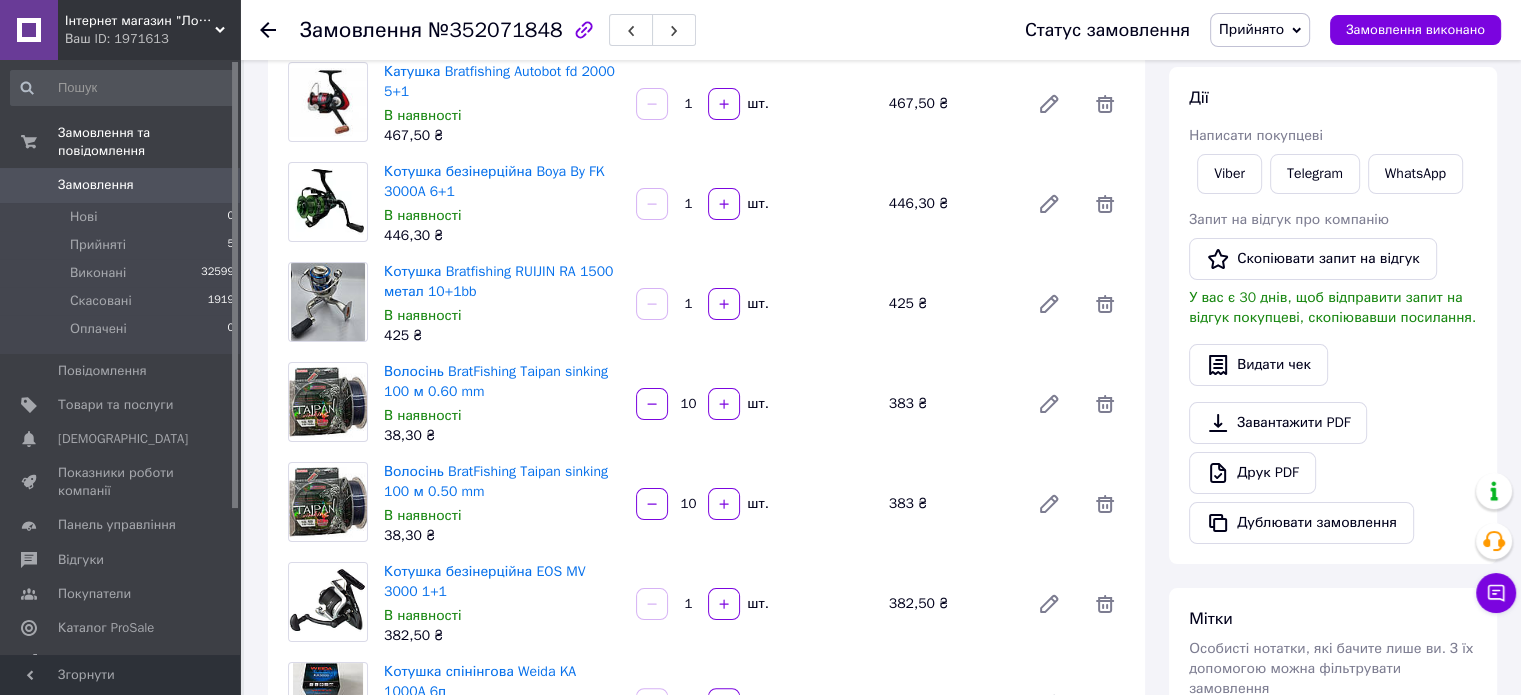 scroll, scrollTop: 300, scrollLeft: 0, axis: vertical 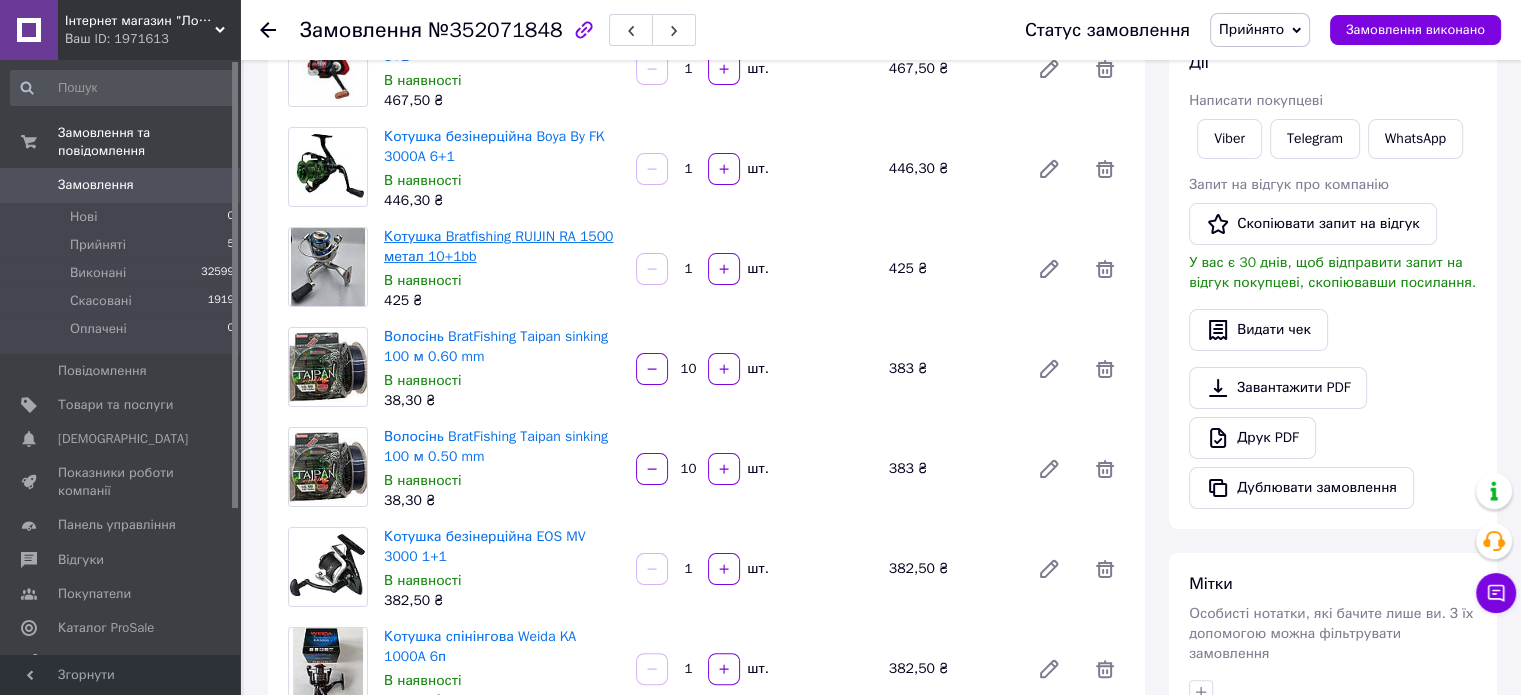 click on "Котушка Bratfishing RUIJIN RA 1500 метал 10+1bb" at bounding box center (498, 246) 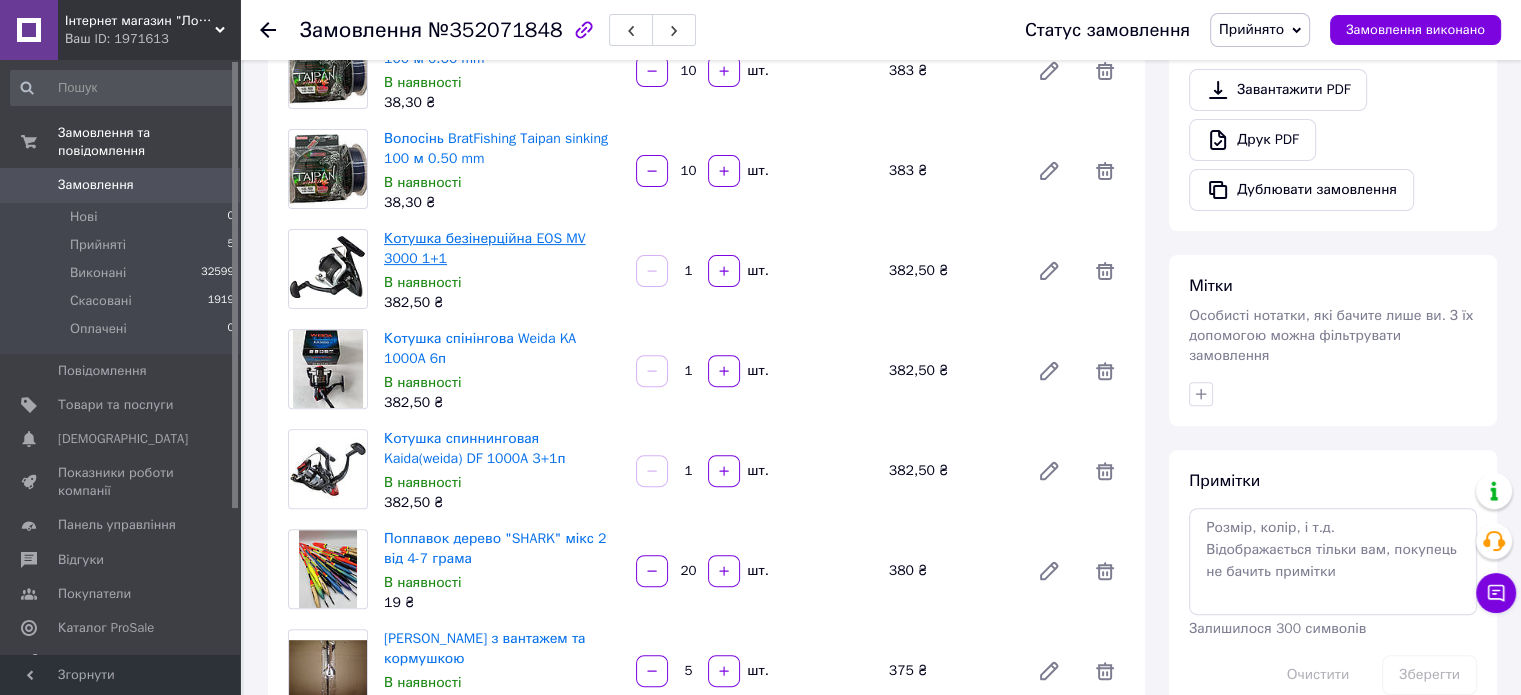 scroll, scrollTop: 600, scrollLeft: 0, axis: vertical 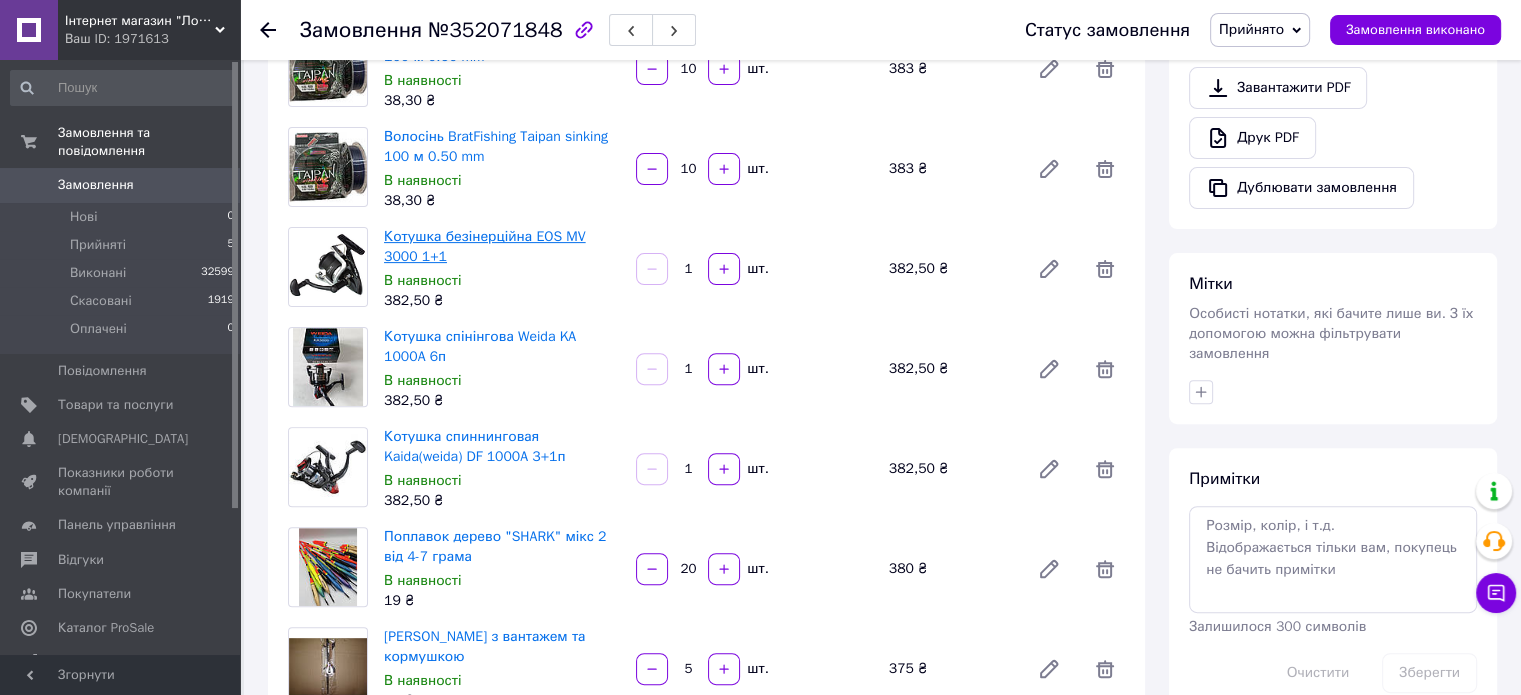 click on "Котушка безінерційна EOS MV 3000 1+1" at bounding box center (485, 246) 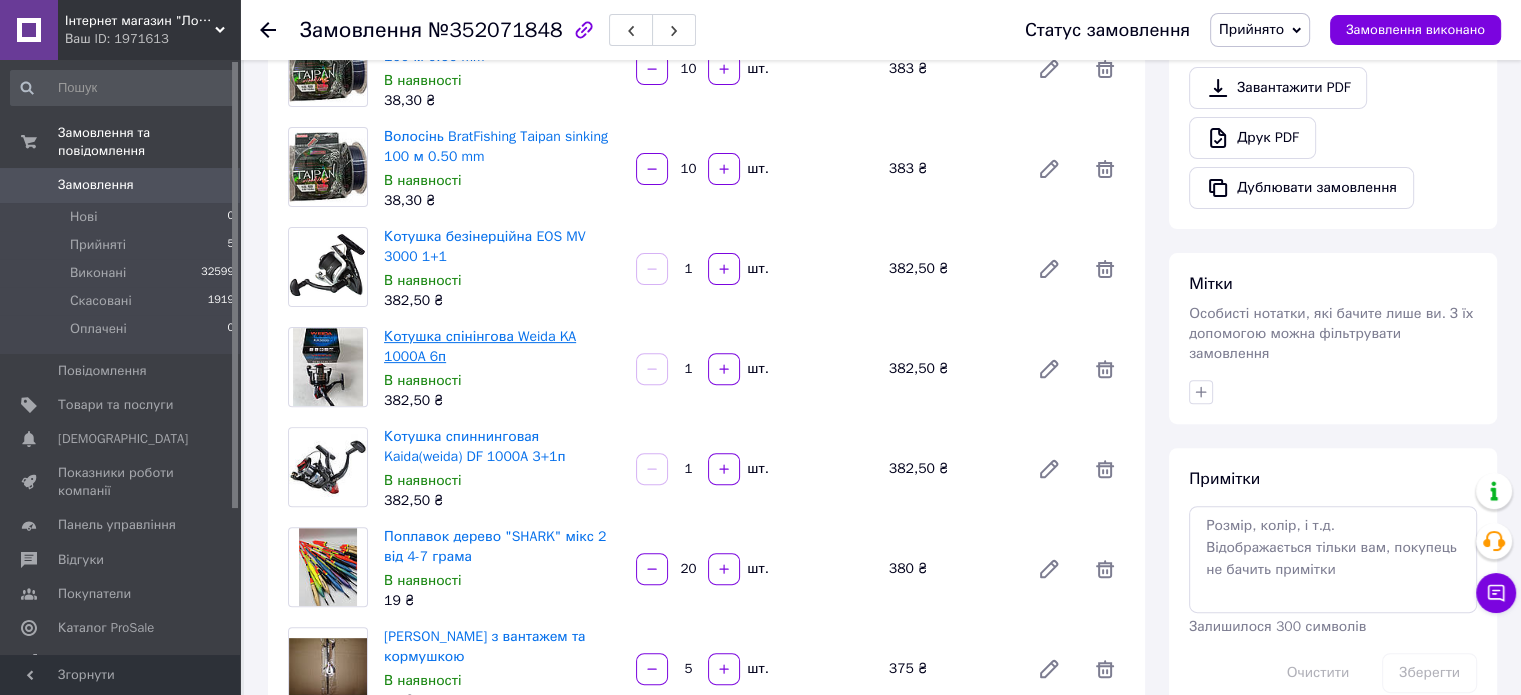 click on "Котушка спінінгова Weida KA 1000A 6п" at bounding box center (480, 346) 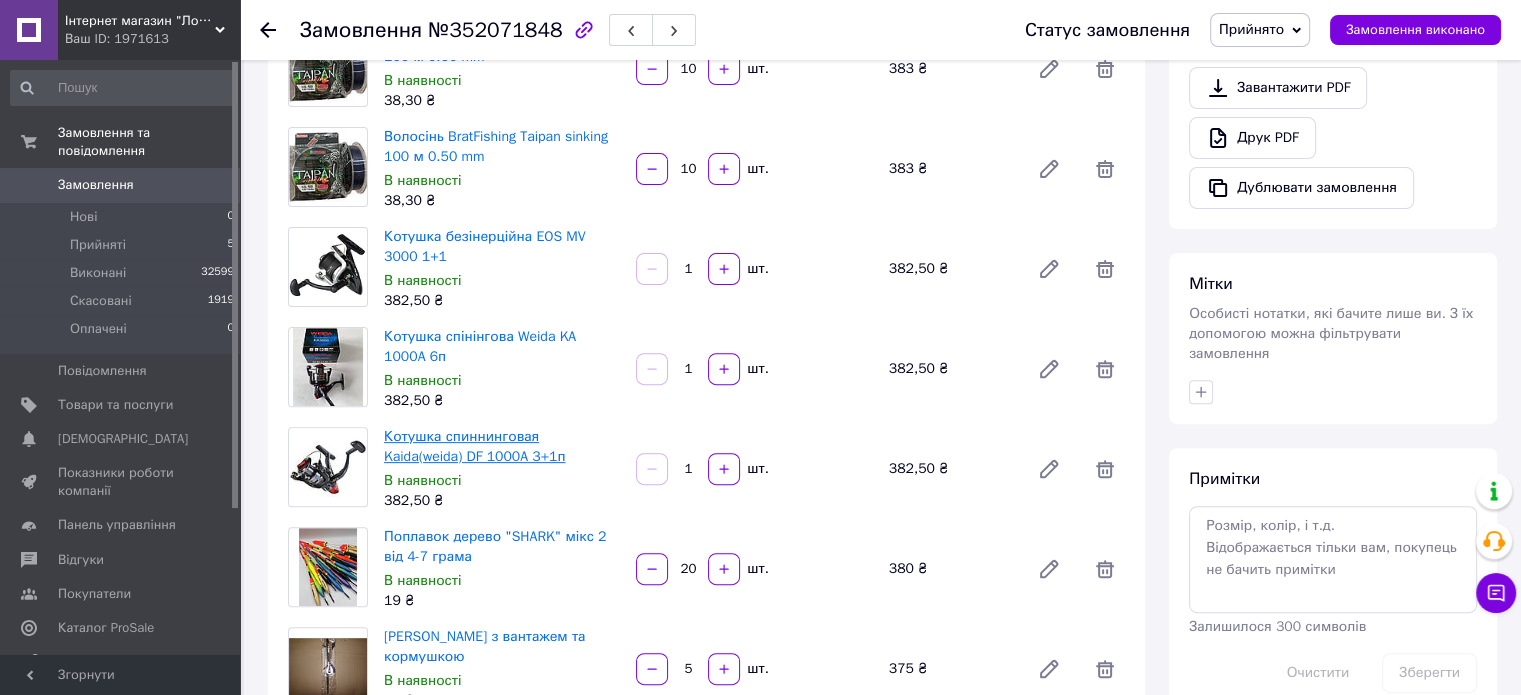 scroll, scrollTop: 800, scrollLeft: 0, axis: vertical 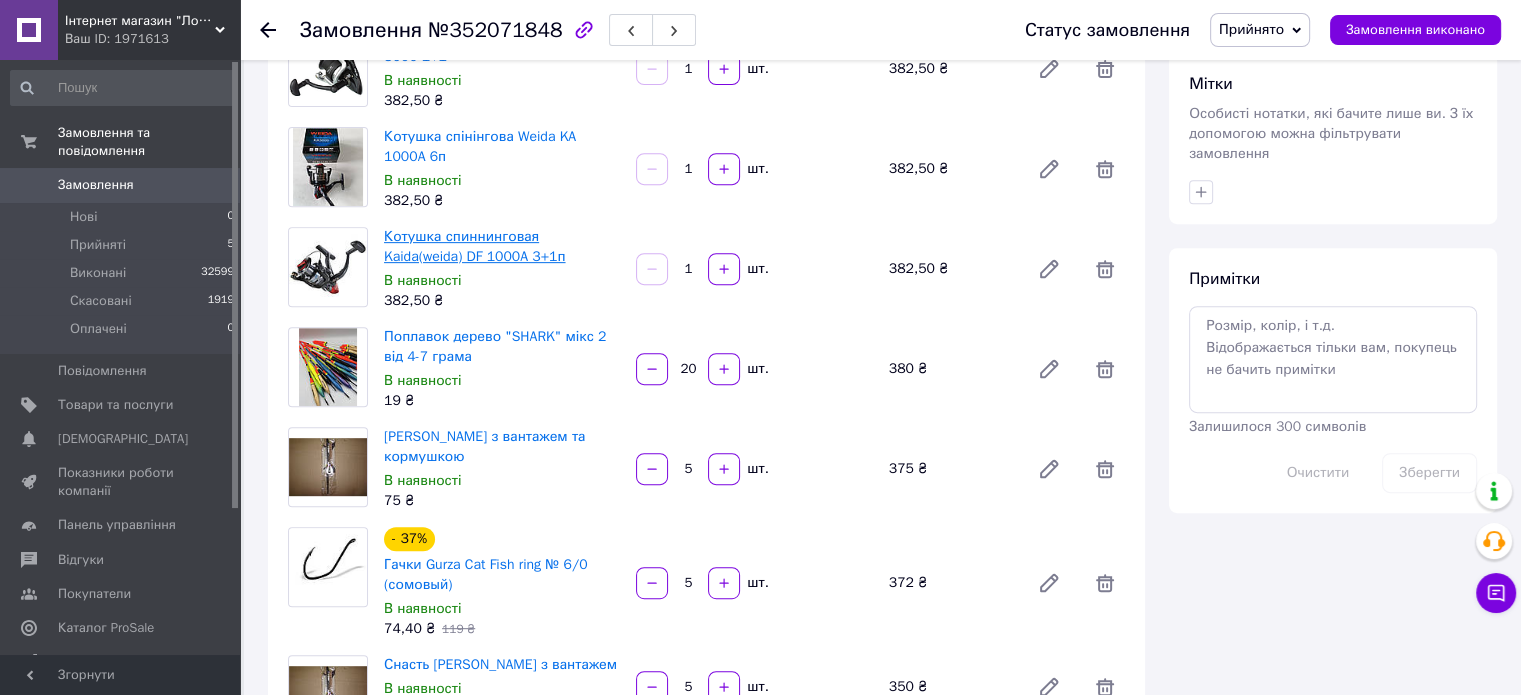 click on "Котушка спиннинговая Kaida(weida) DF 1000A 3+1п" at bounding box center [474, 246] 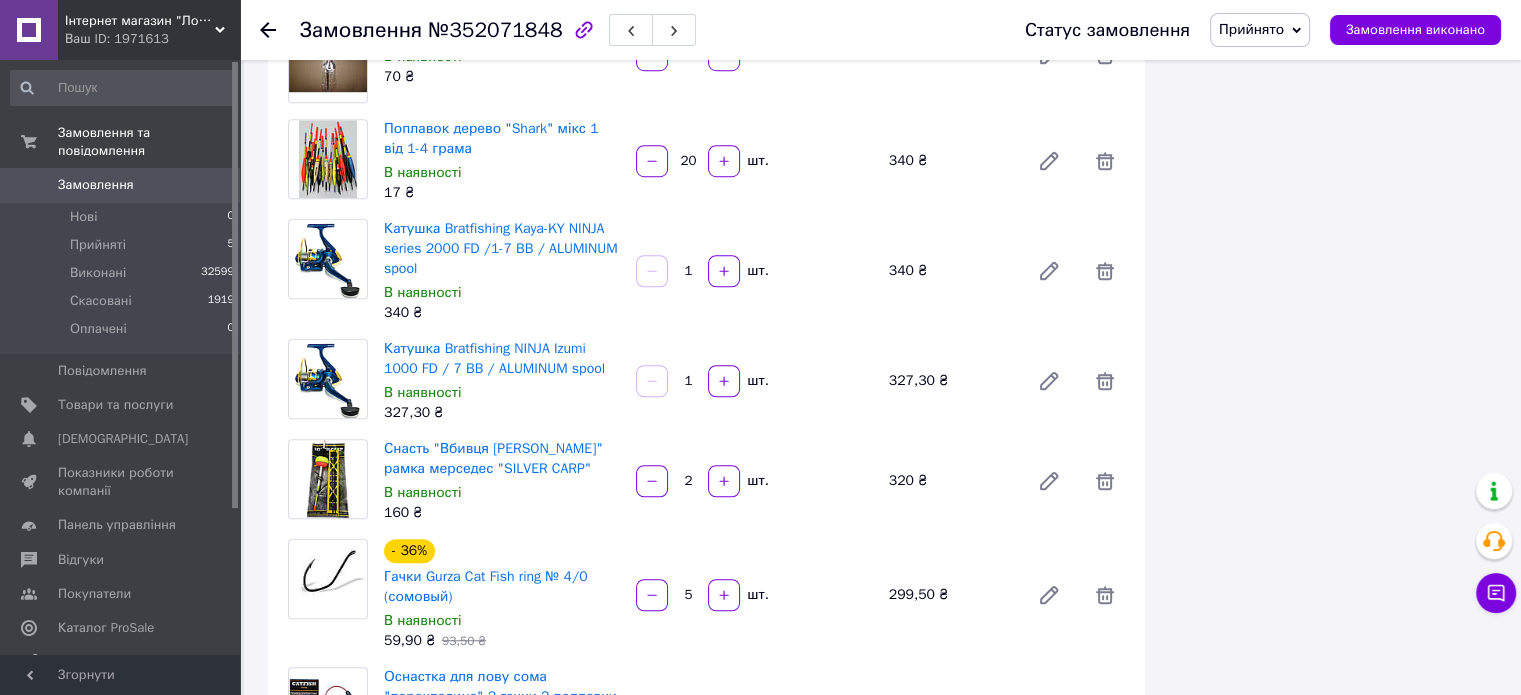 scroll, scrollTop: 1500, scrollLeft: 0, axis: vertical 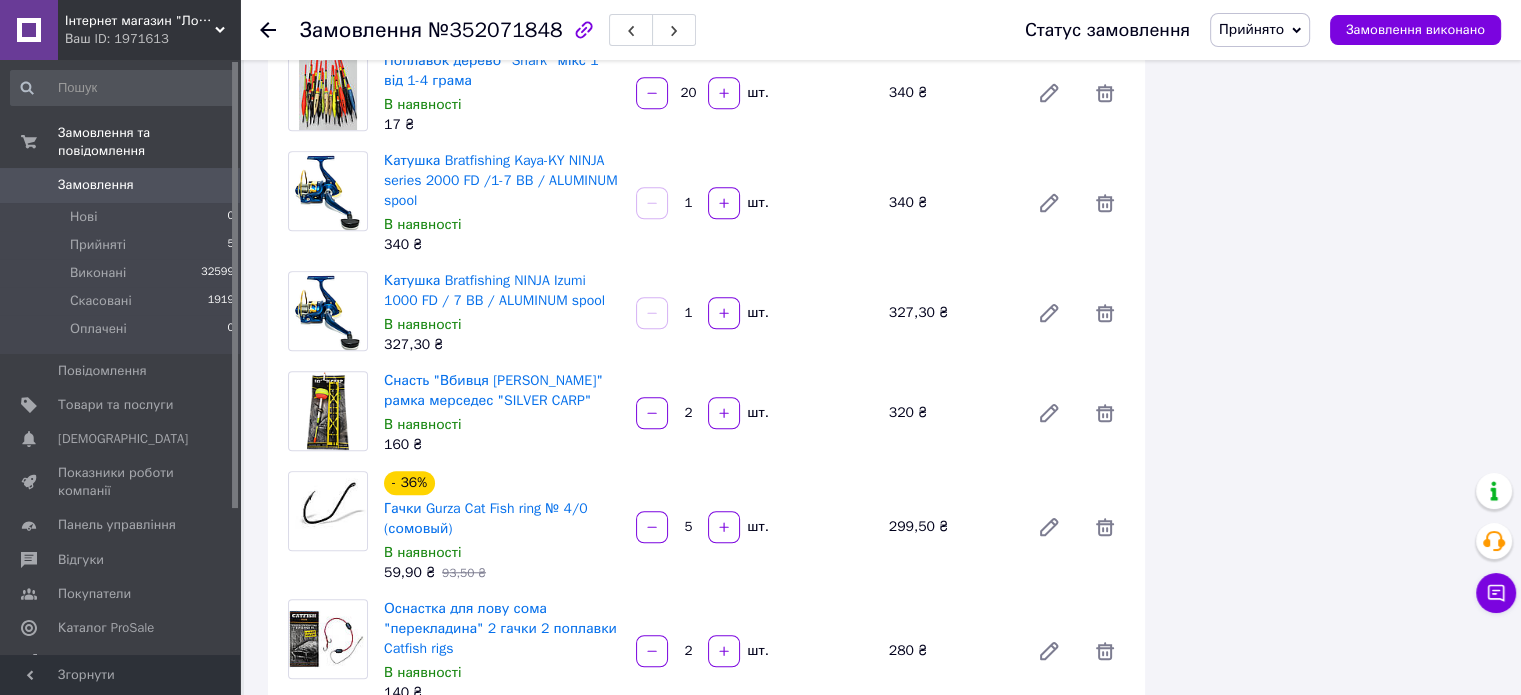 click on "Катушка Bratfishing Kaya-KY NINJA series 2000 FD /1-7 BB / ALUMINUM spool В наявності 340 ₴" at bounding box center [502, 203] 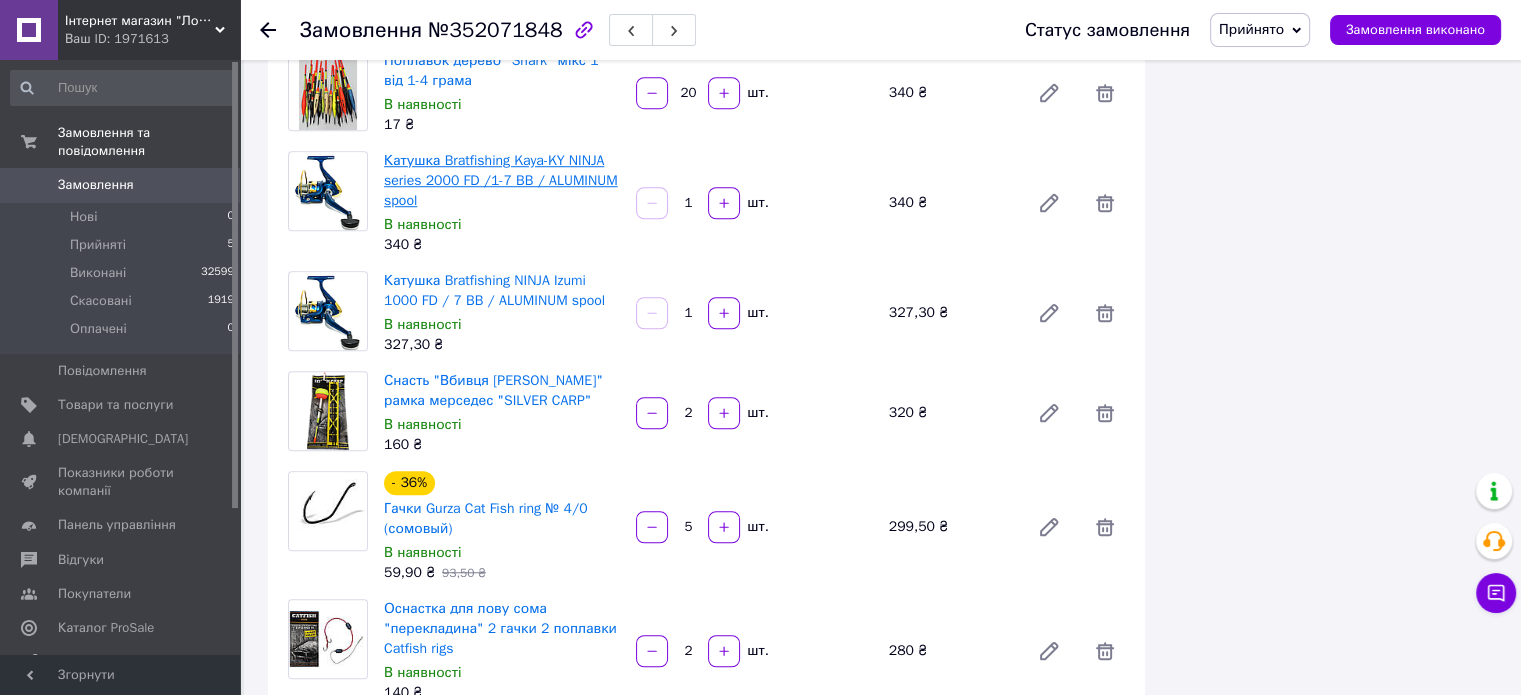click on "Катушка Bratfishing Kaya-KY NINJA series 2000 FD /1-7 BB / ALUMINUM spool" at bounding box center (501, 180) 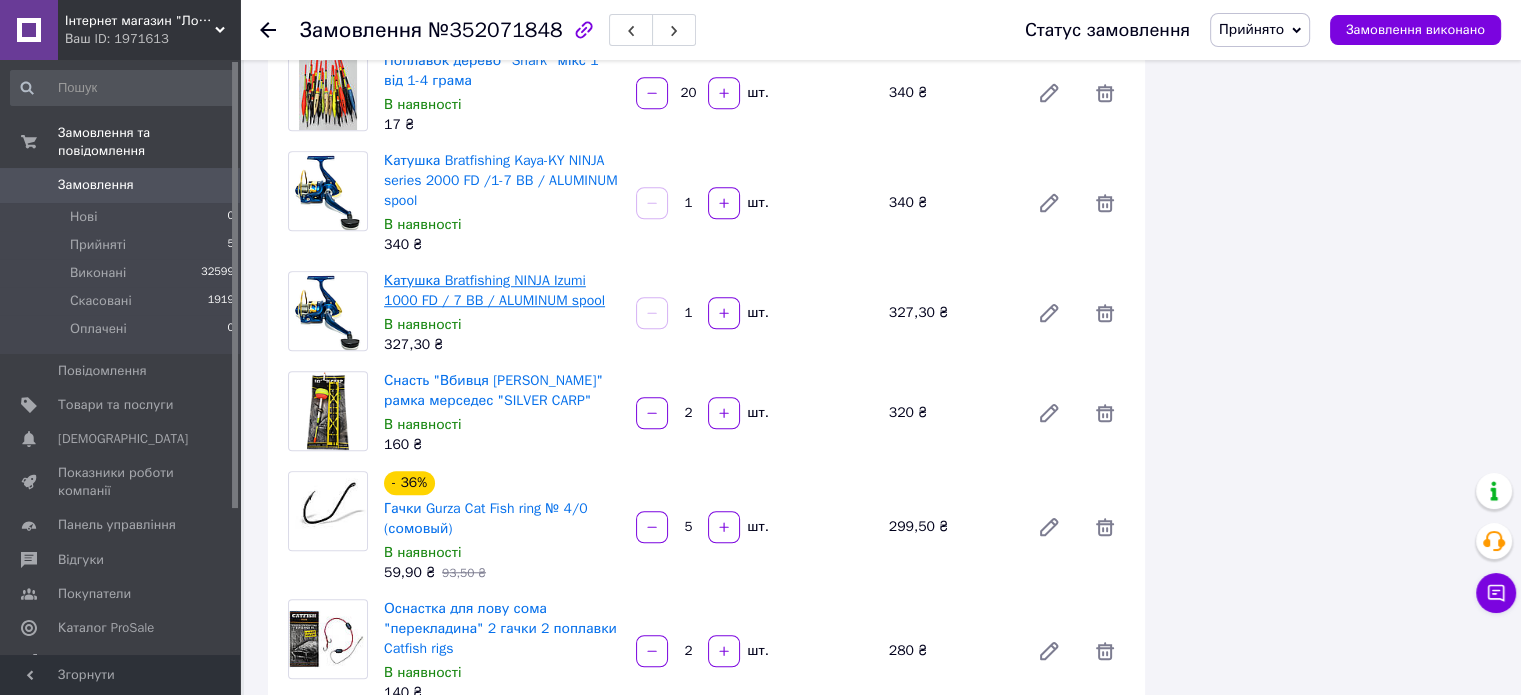 click on "Катушка Bratfishing NINJA Izumi 1000 FD / 7 BB / ALUMINUM spool" at bounding box center [494, 290] 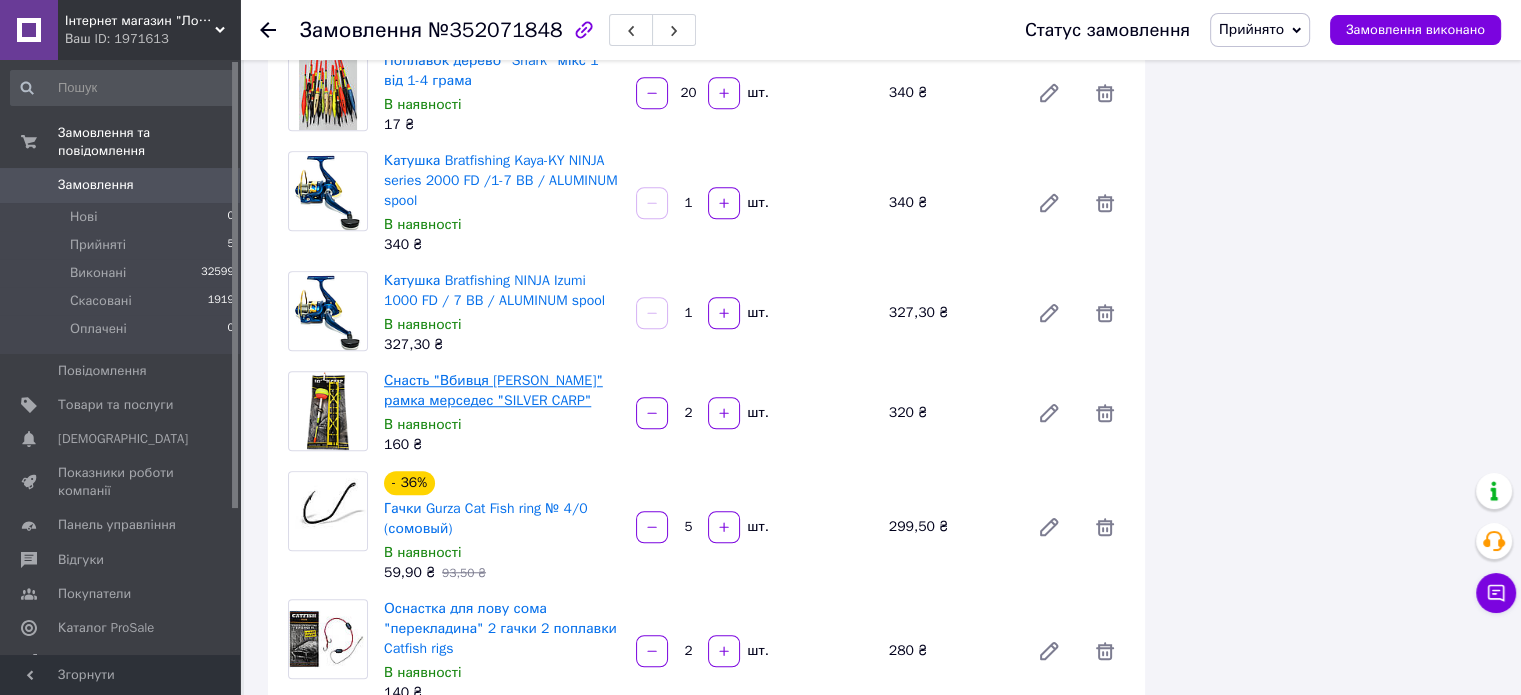 click on "Снасть "Вбивця толстолоба" рамка мерседес "SILVER CARP"" at bounding box center [493, 390] 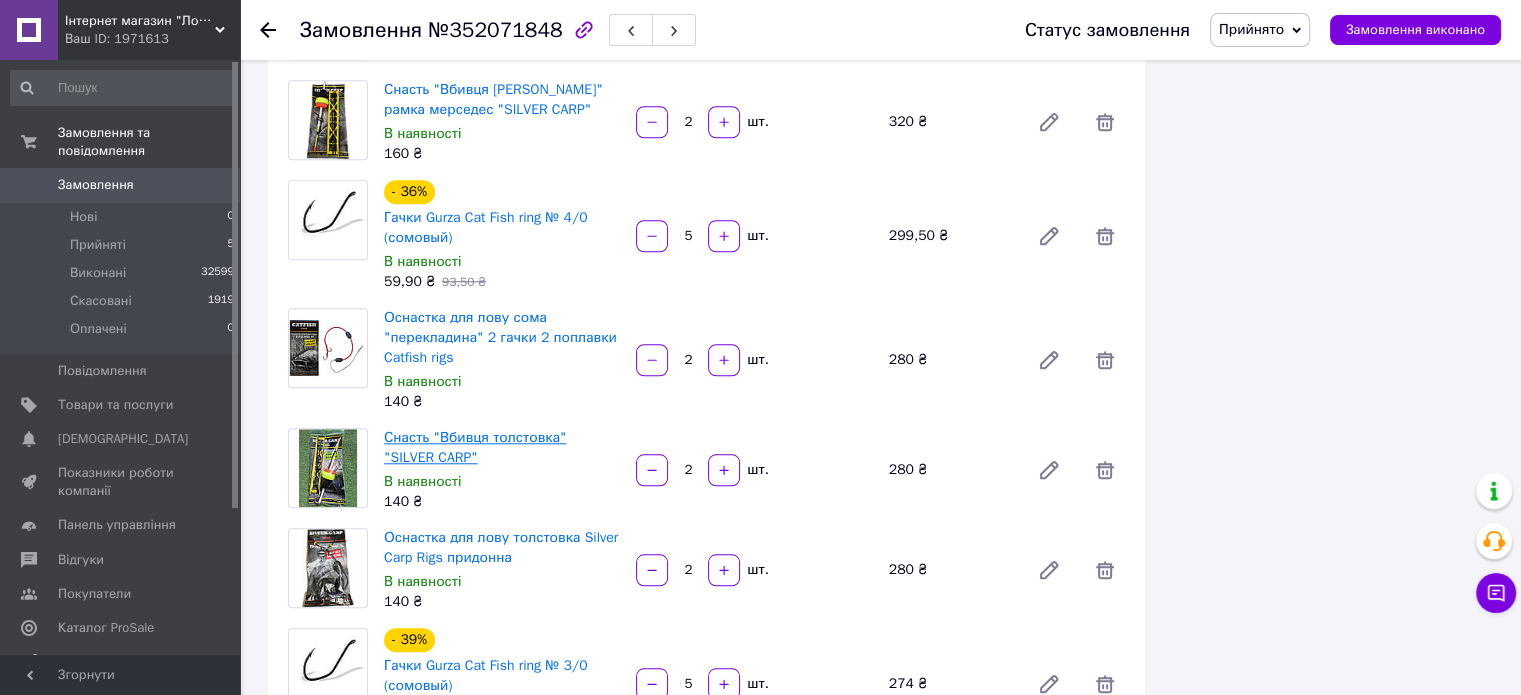 scroll, scrollTop: 1800, scrollLeft: 0, axis: vertical 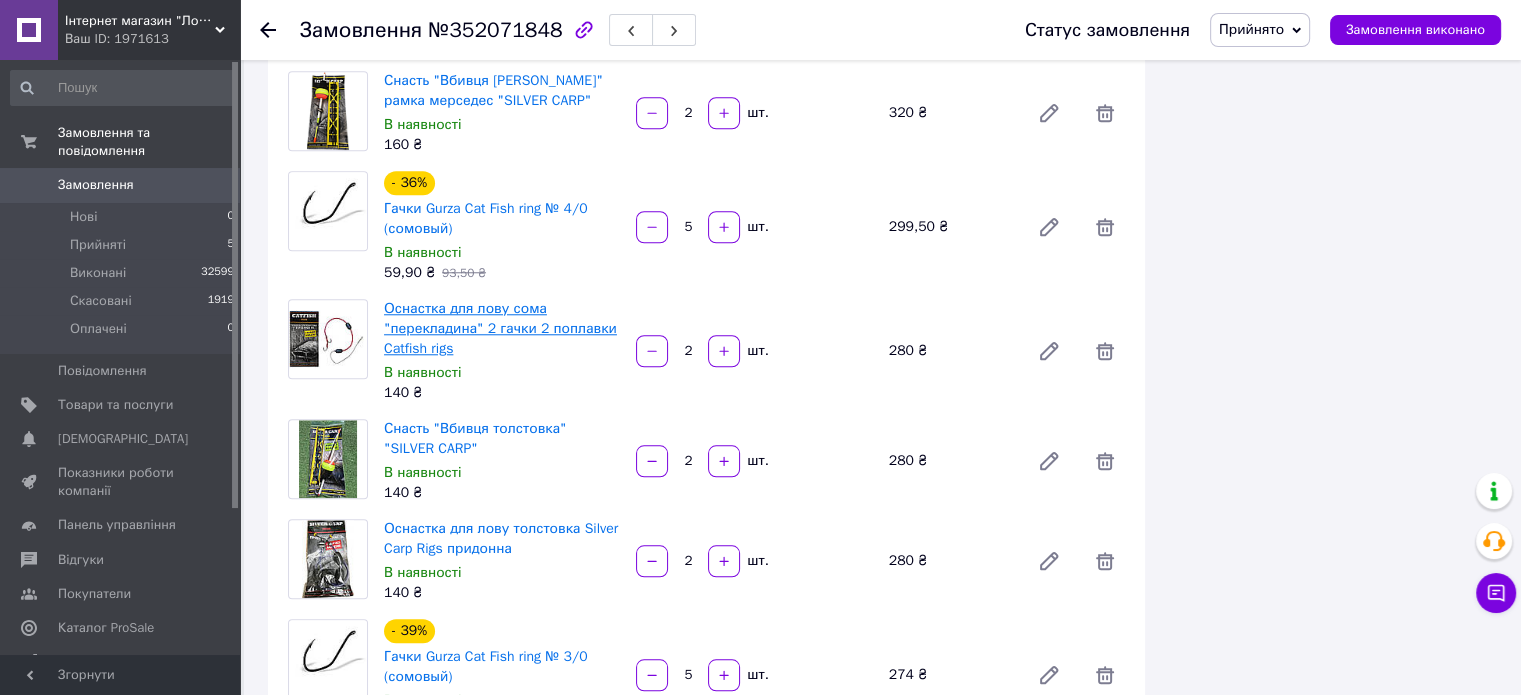 click on "Оснастка для лову сома "перекладина" 2 гачки 2 поплавки Catfish rigs" at bounding box center [500, 328] 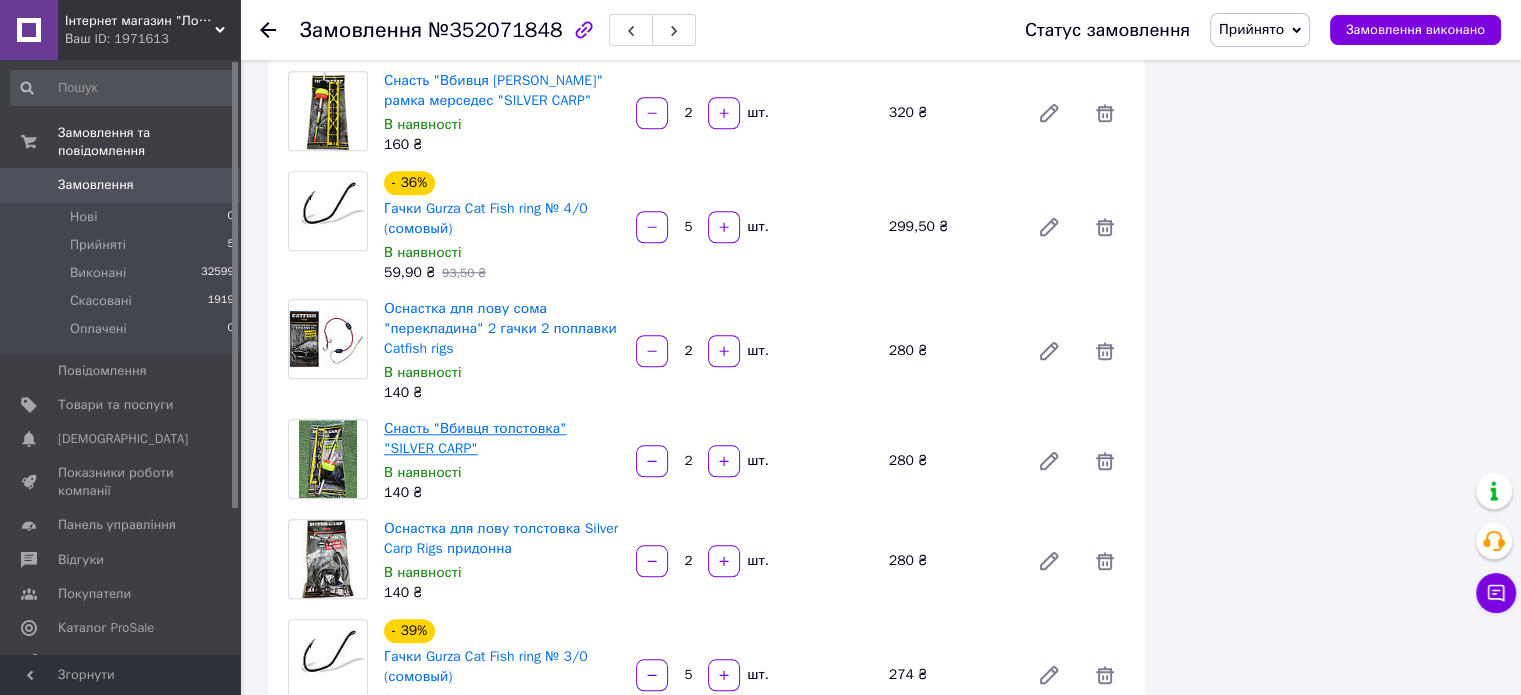 click on "Снасть "Вбивця толстовка" "SILVER CARP"" at bounding box center (475, 438) 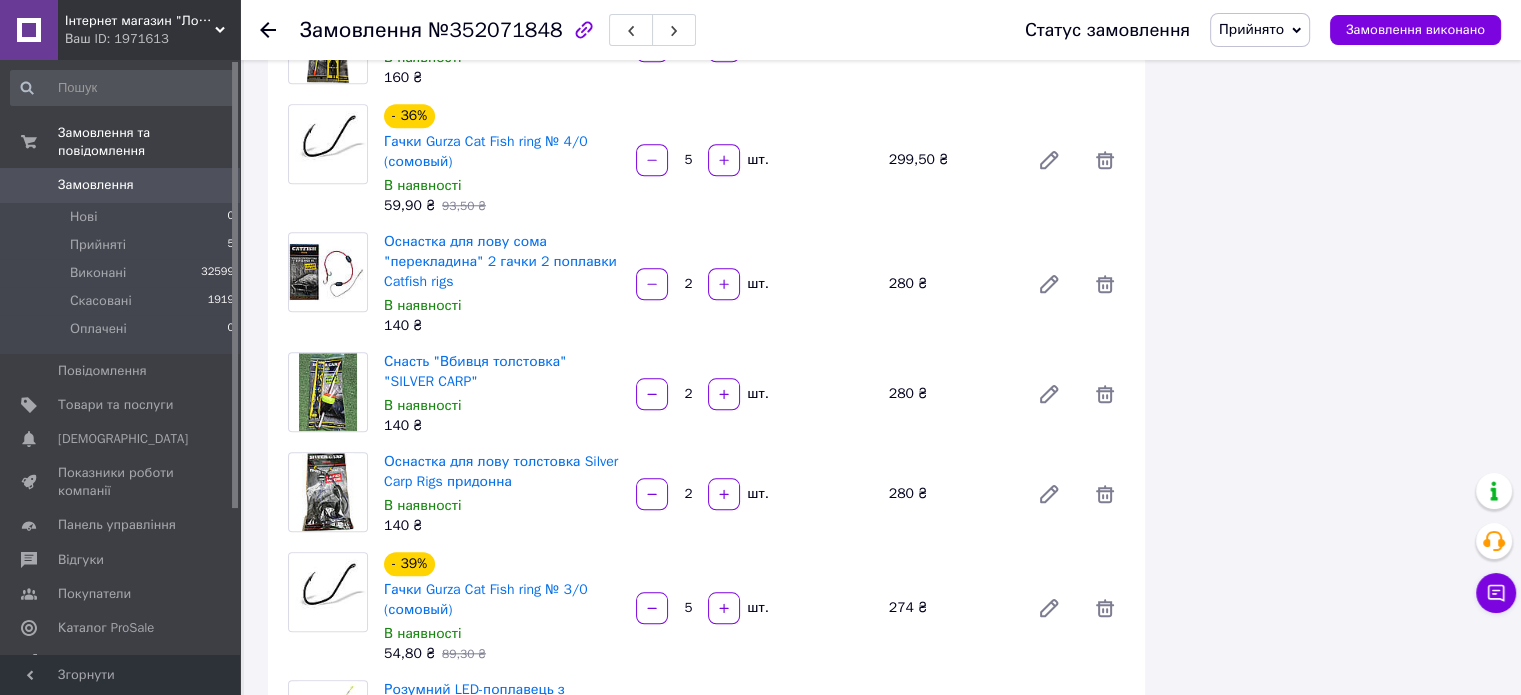 scroll, scrollTop: 2000, scrollLeft: 0, axis: vertical 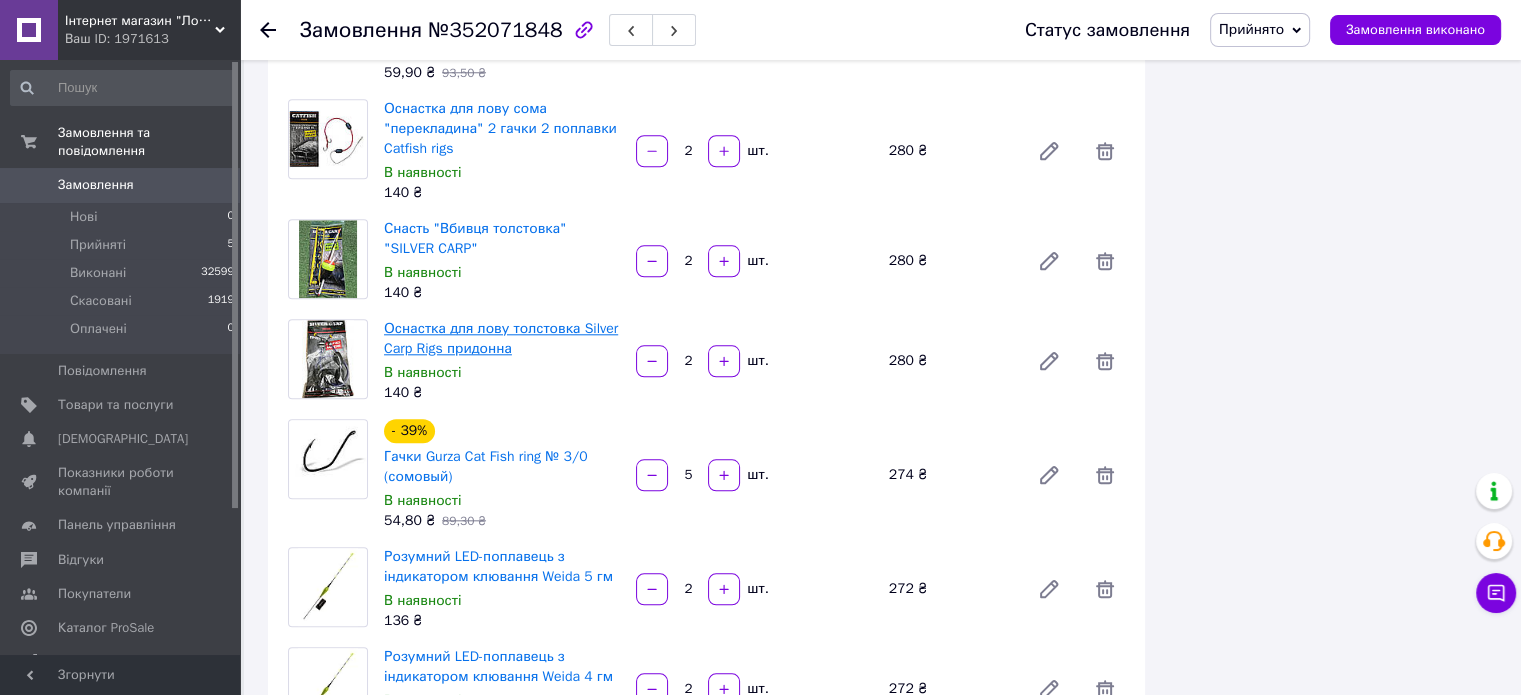 click on "Оснастка для лову толстовка Silver Carp Rigs придонна" at bounding box center [501, 338] 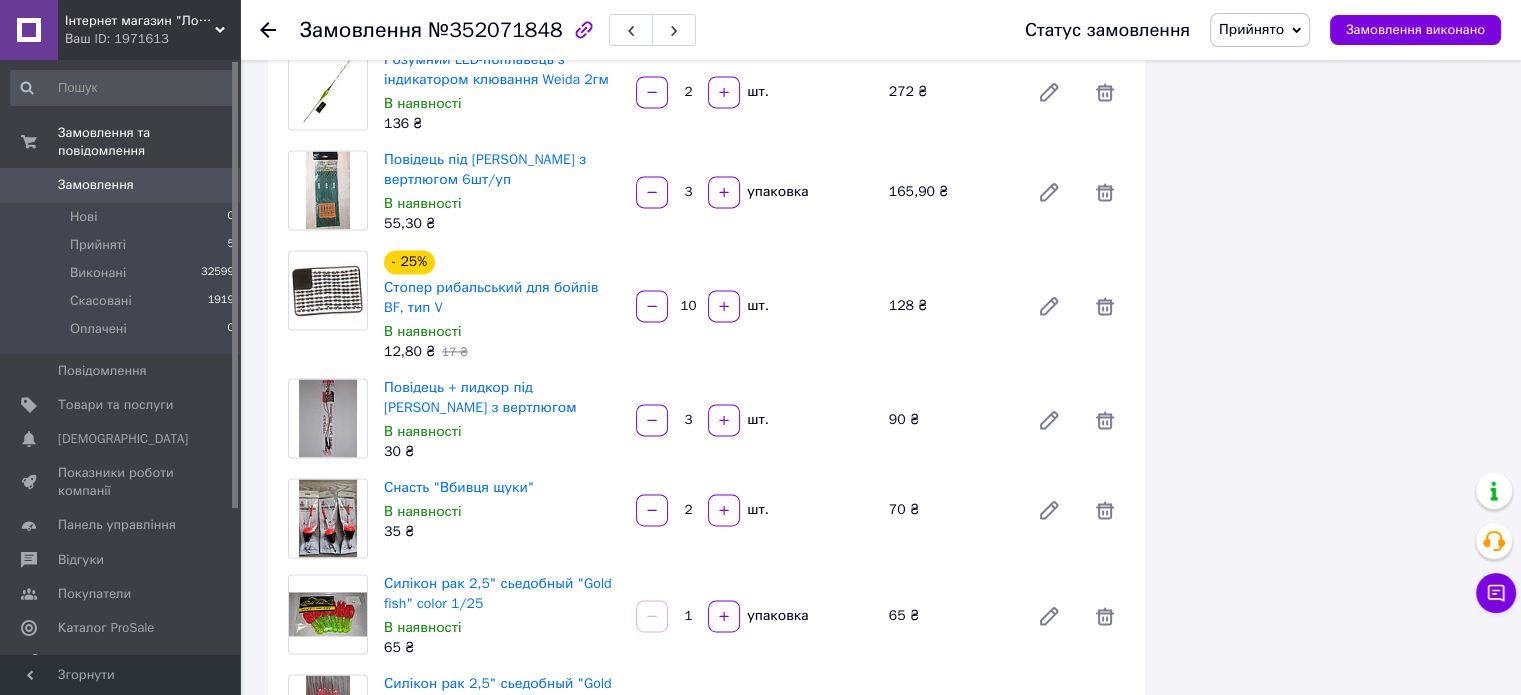 scroll, scrollTop: 2800, scrollLeft: 0, axis: vertical 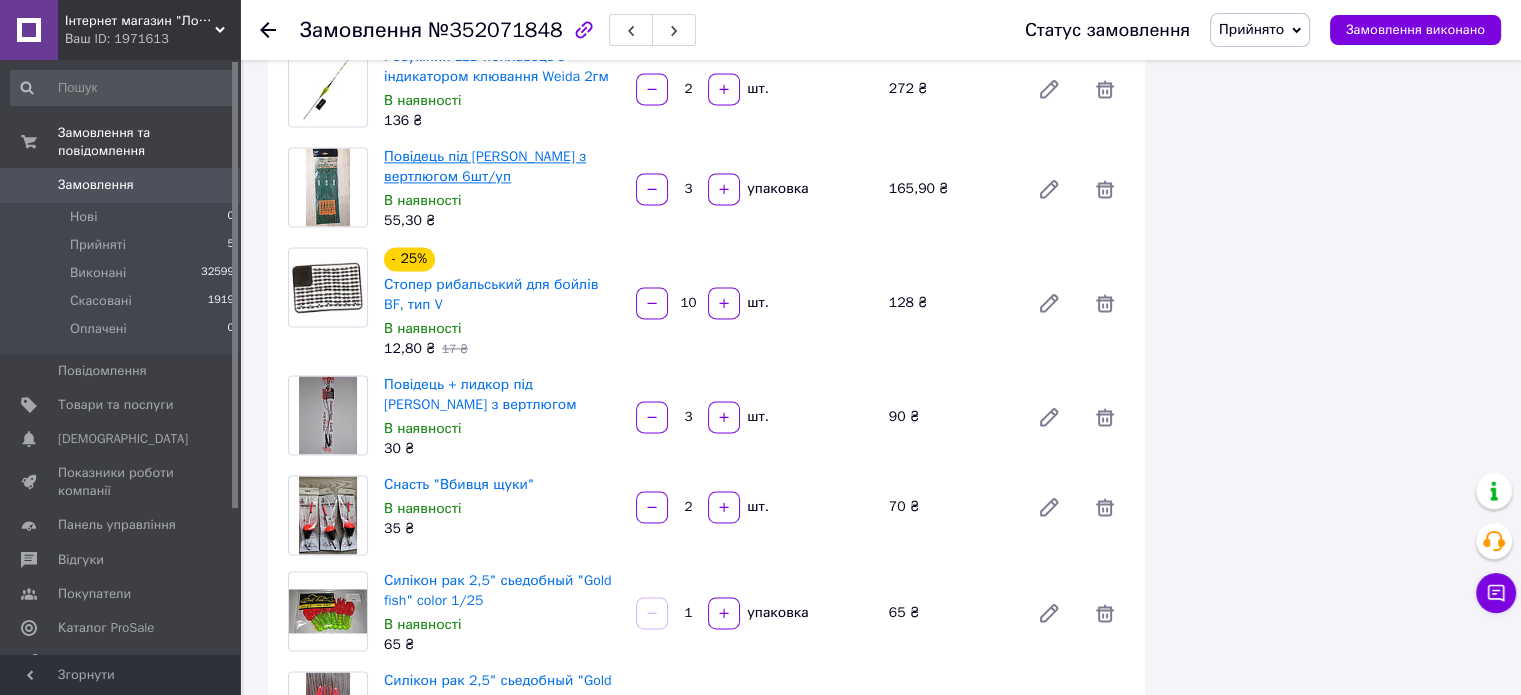 click on "Повідець під бойл з вертлюгом 6шт/уп" at bounding box center (485, 166) 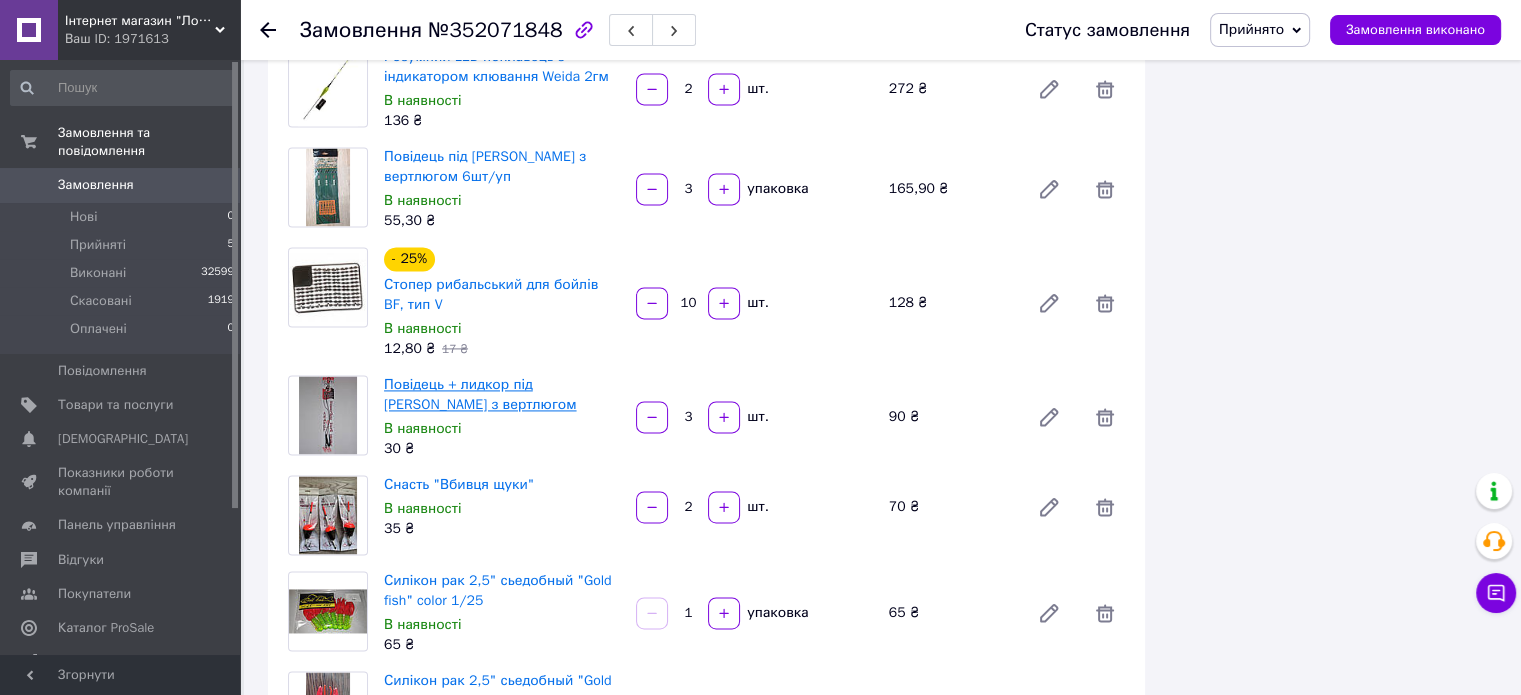 click on "Повідець + лидкор під бойл з вертлюгом" at bounding box center (480, 394) 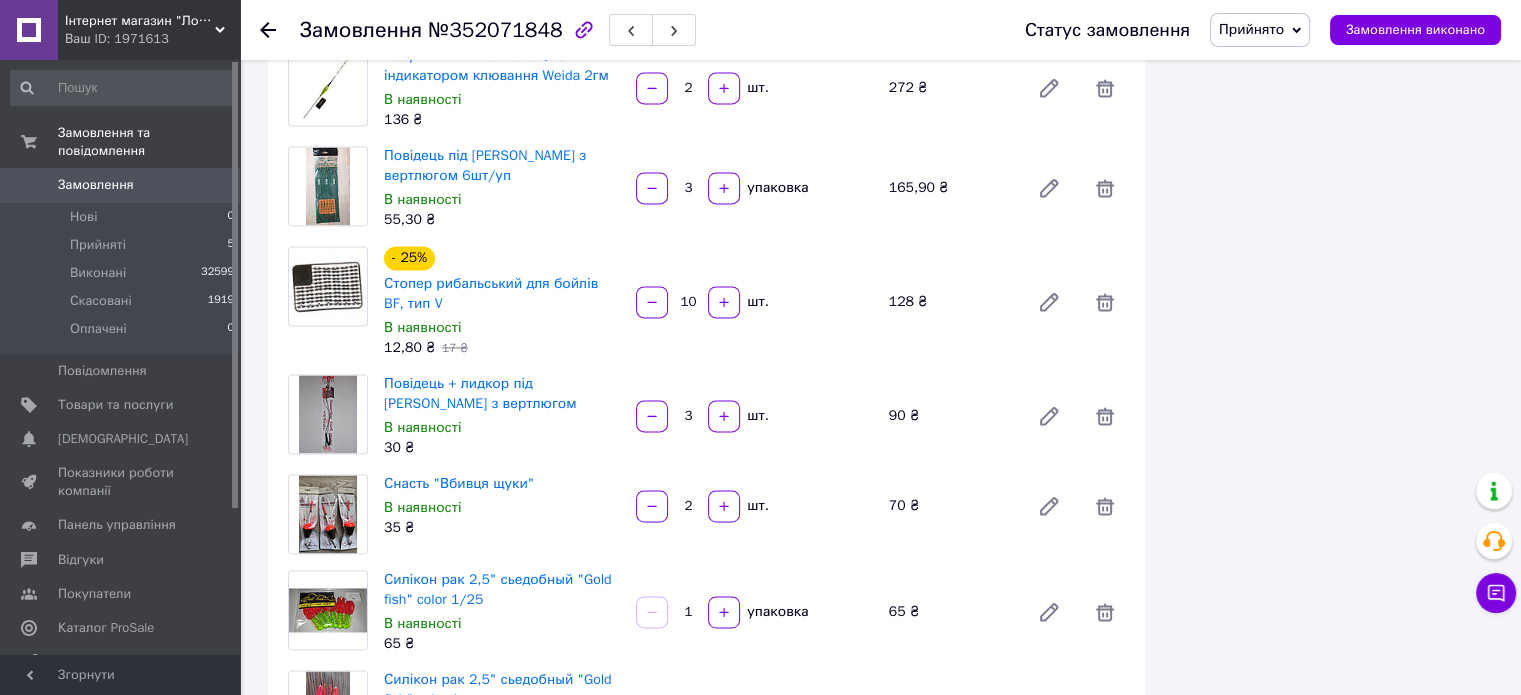 scroll, scrollTop: 2900, scrollLeft: 0, axis: vertical 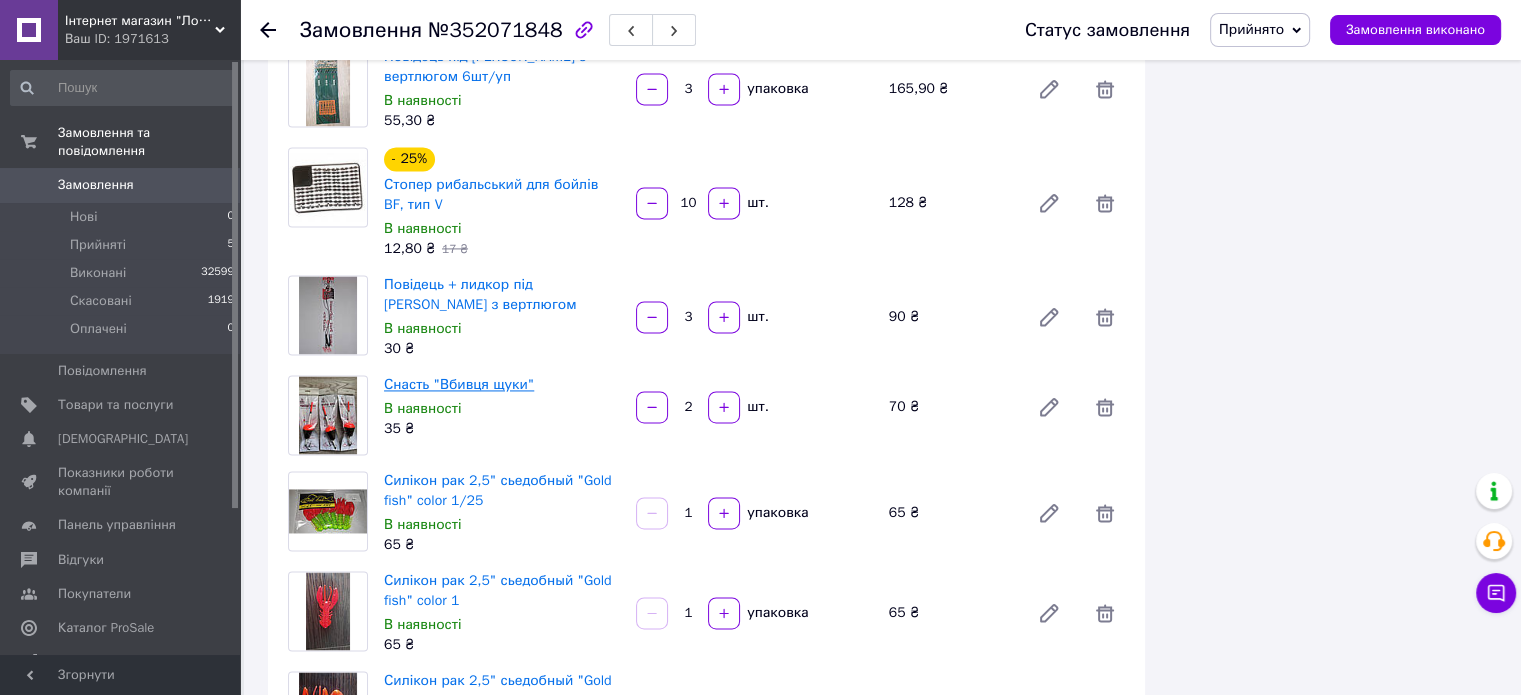 click on "Снасть "Вбивця щуки"" at bounding box center [459, 384] 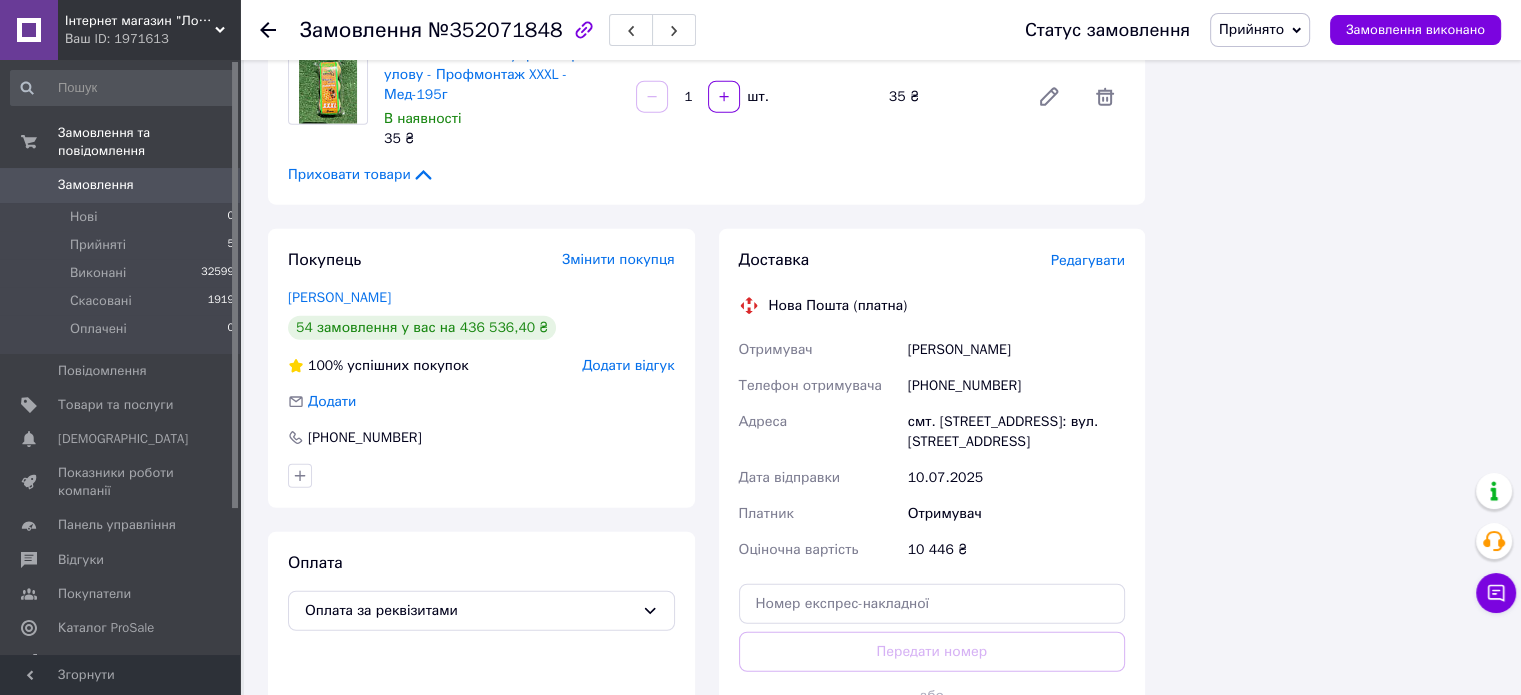 scroll, scrollTop: 5000, scrollLeft: 0, axis: vertical 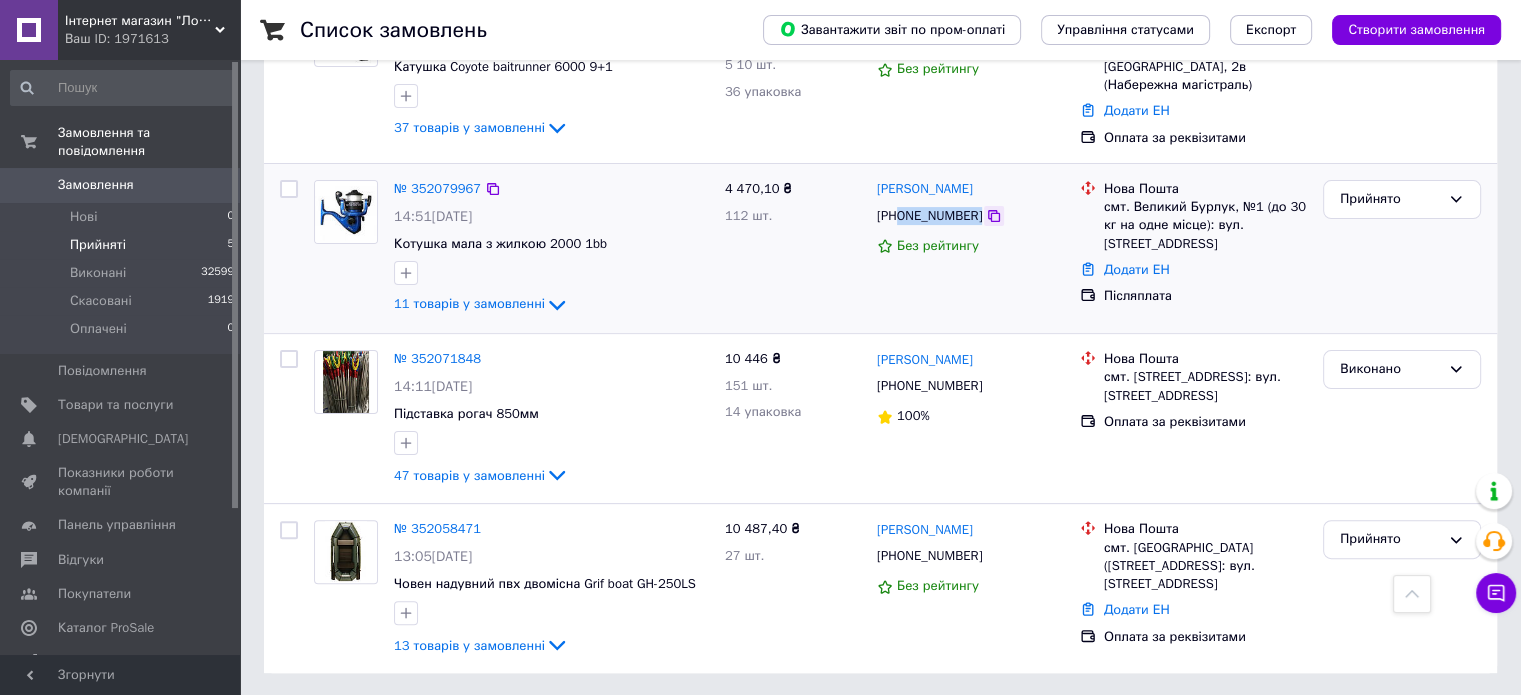 drag, startPoint x: 897, startPoint y: 215, endPoint x: 976, endPoint y: 215, distance: 79 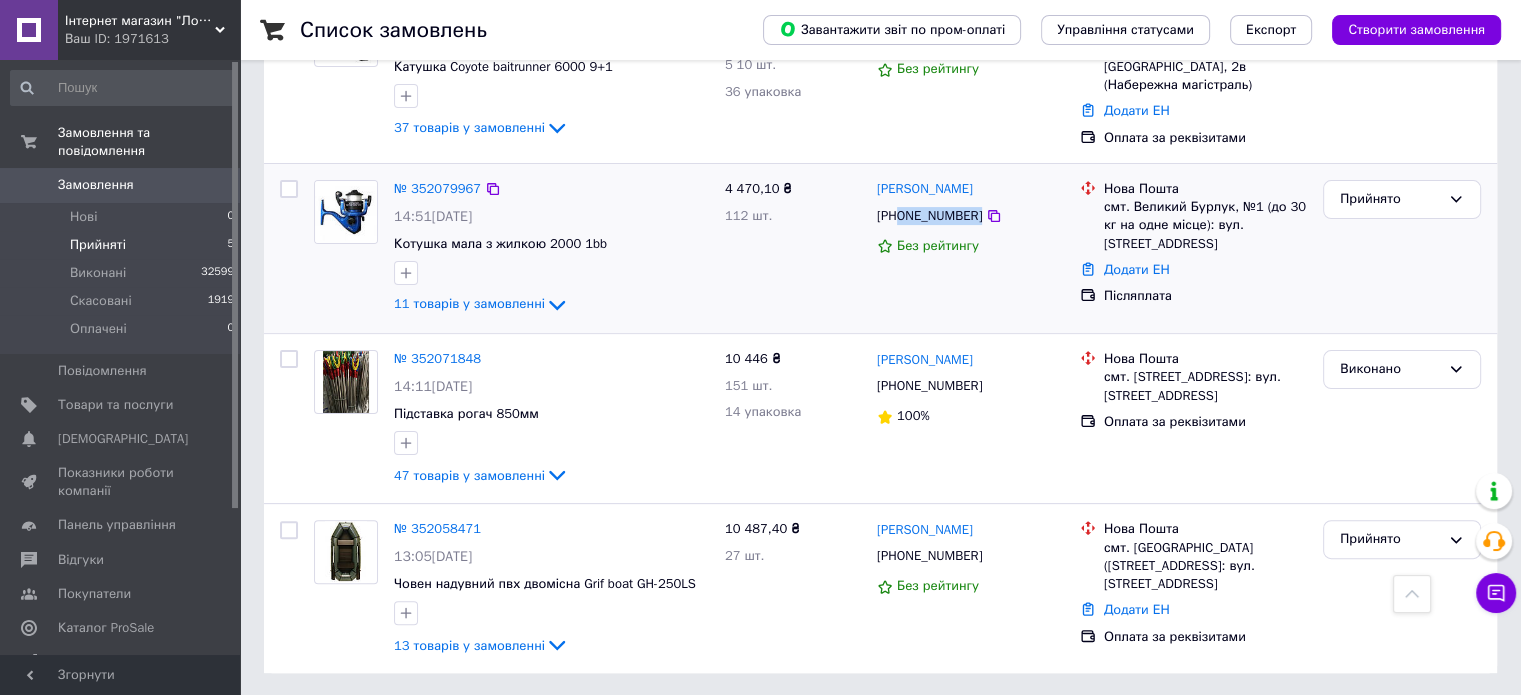 copy on "0990147704" 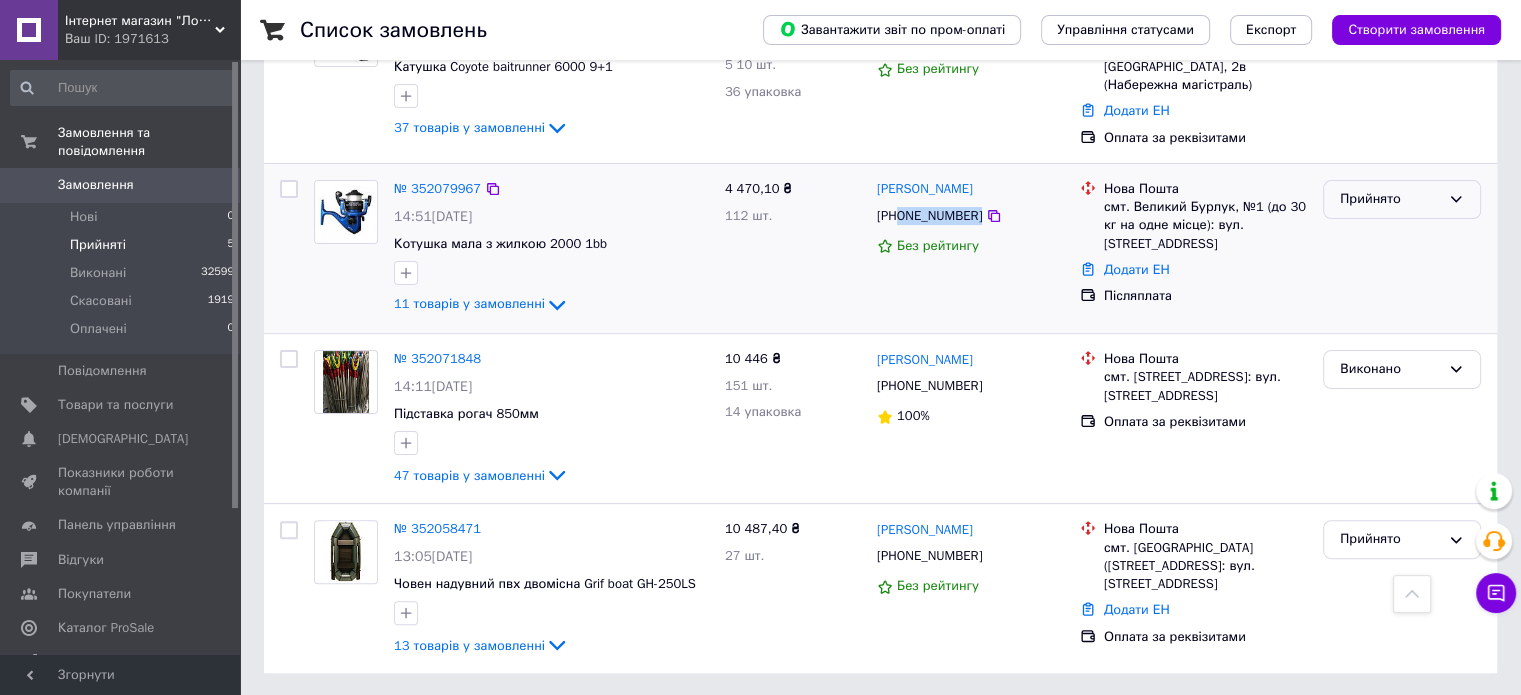 click on "Прийнято" at bounding box center (1390, 199) 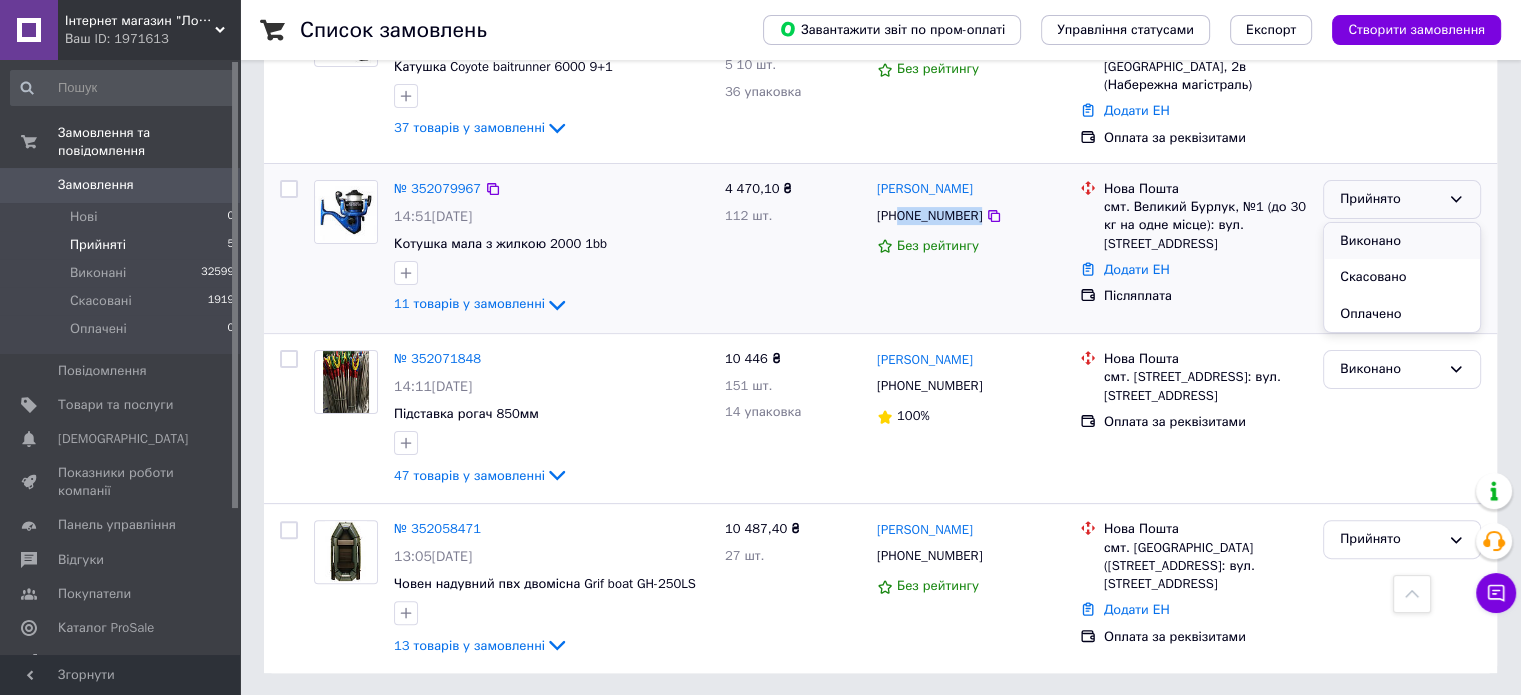 click on "Виконано" at bounding box center [1402, 241] 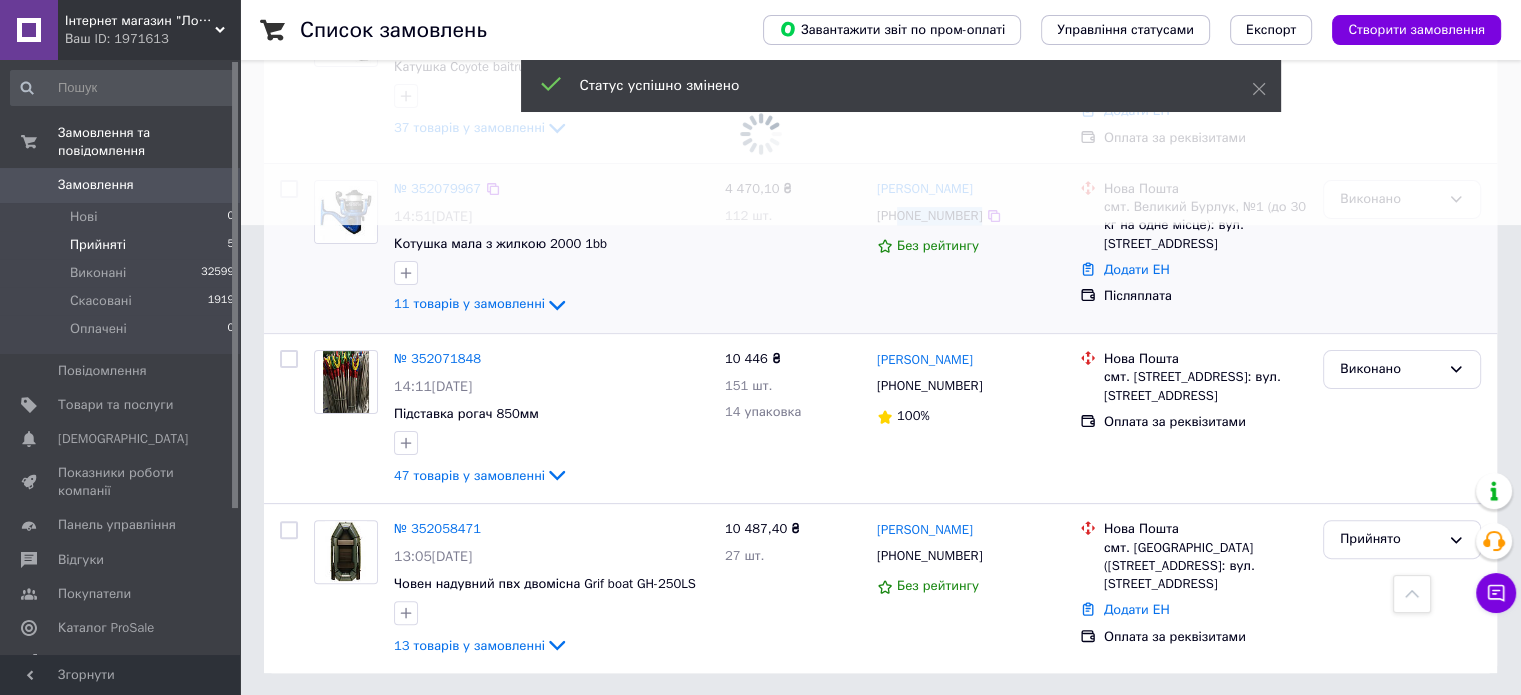 scroll, scrollTop: 300, scrollLeft: 0, axis: vertical 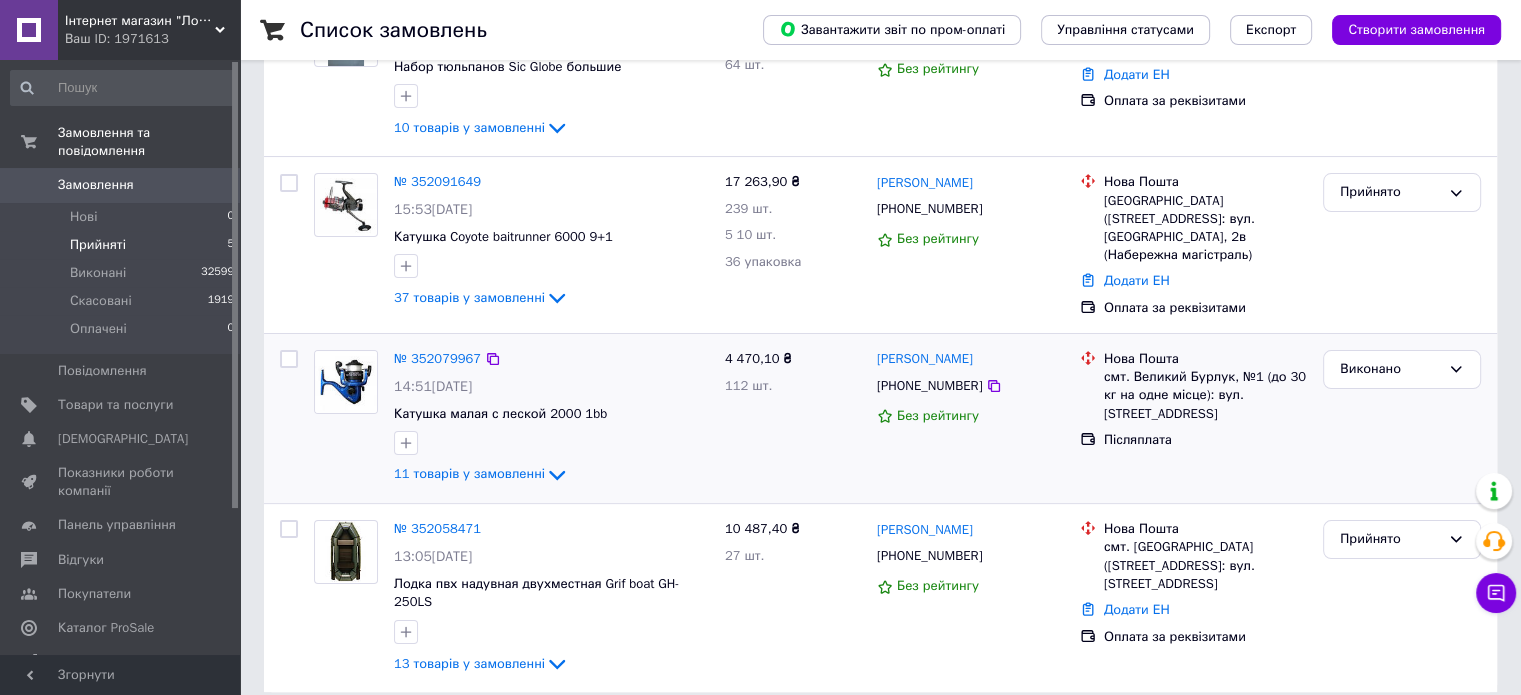 click on "Прийняті" at bounding box center (98, 245) 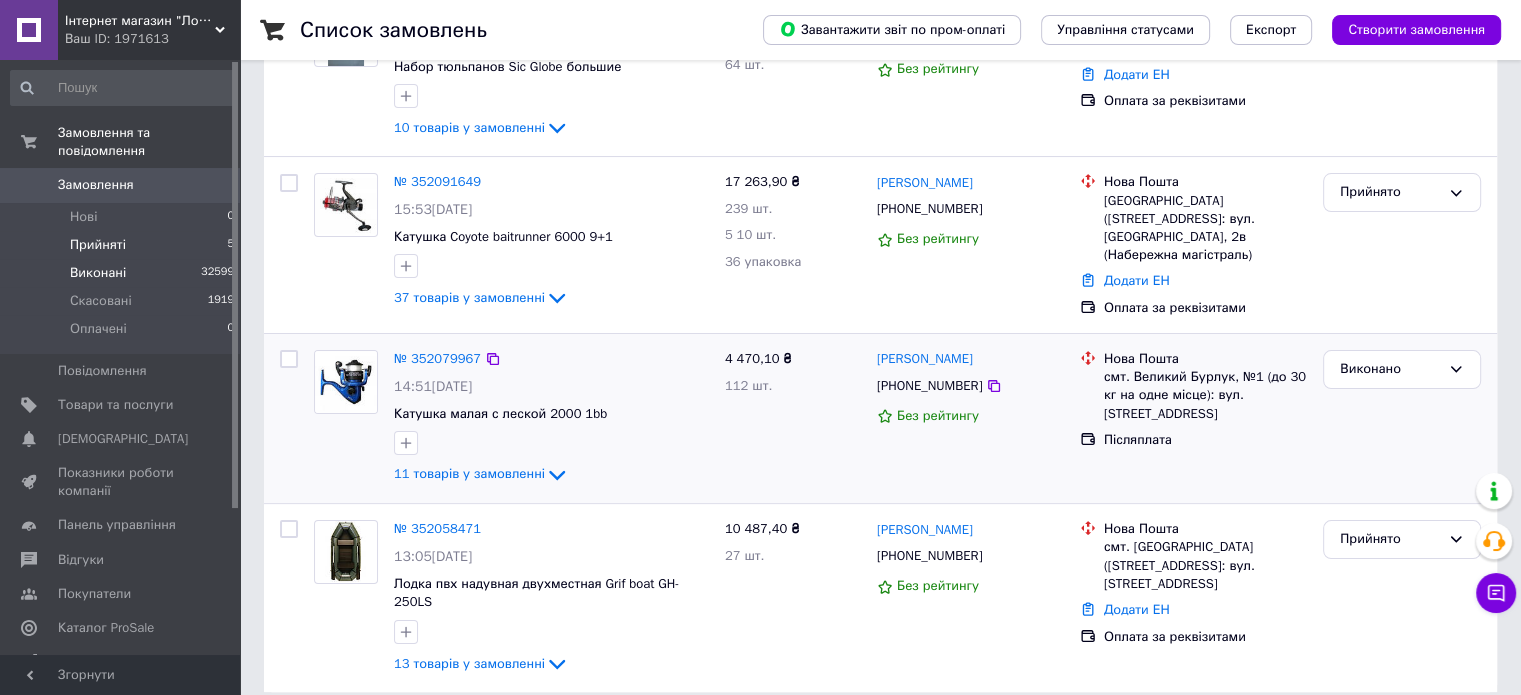 click on "Виконані" at bounding box center (98, 273) 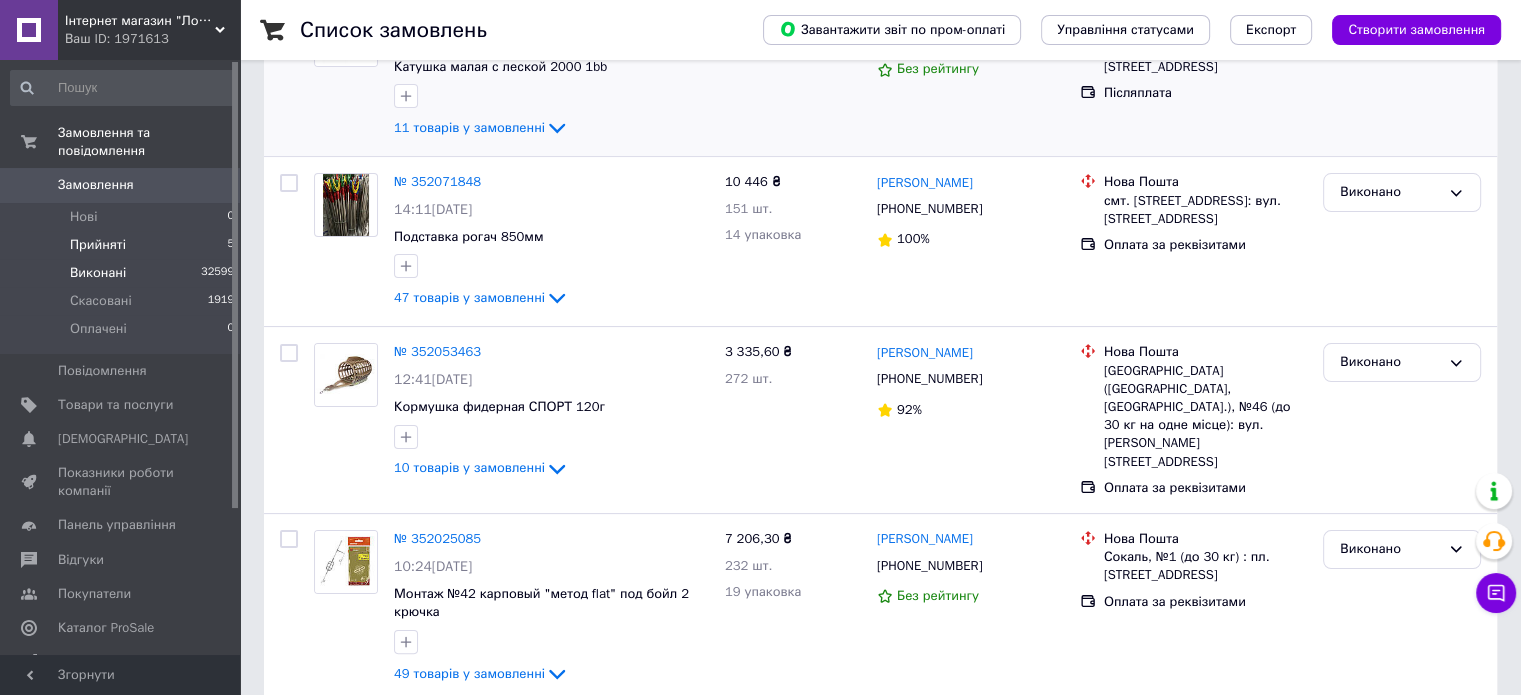 scroll, scrollTop: 0, scrollLeft: 0, axis: both 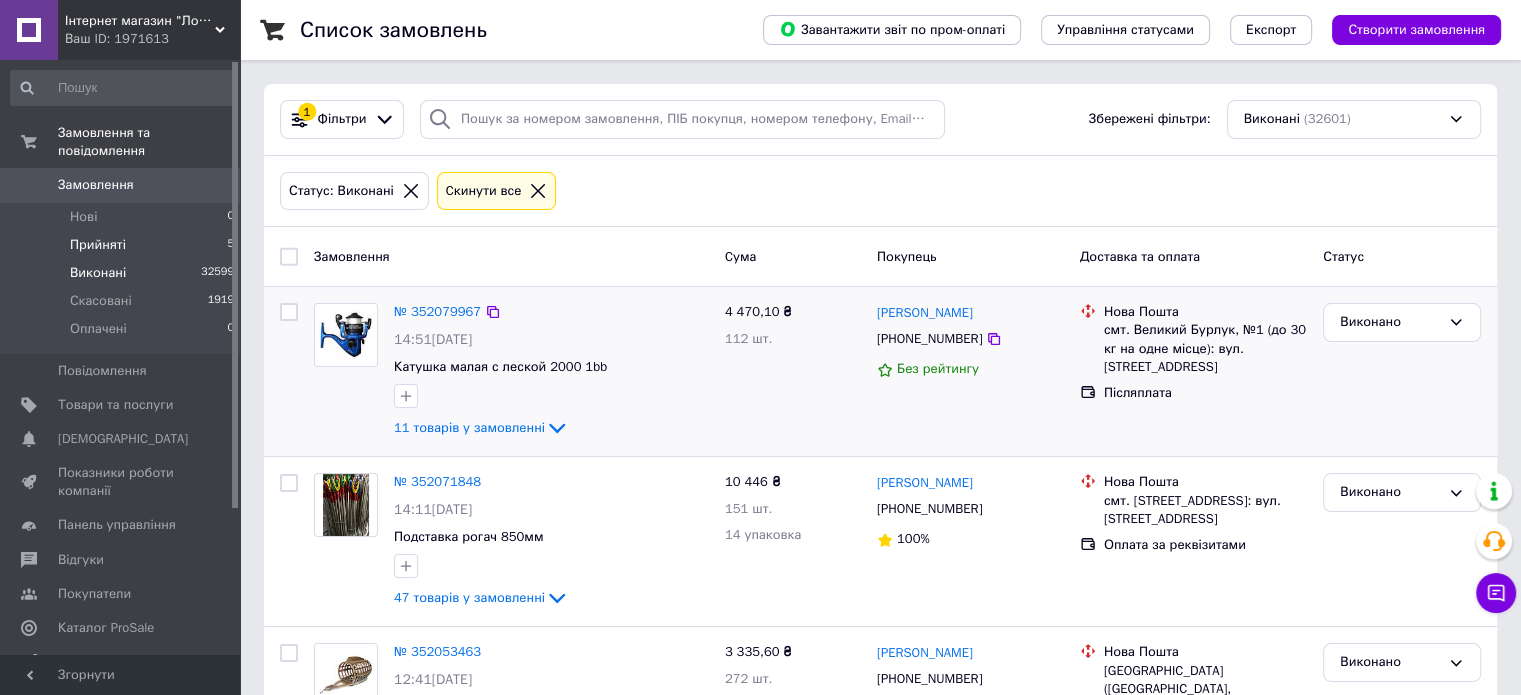 click on "Прийняті" at bounding box center (98, 245) 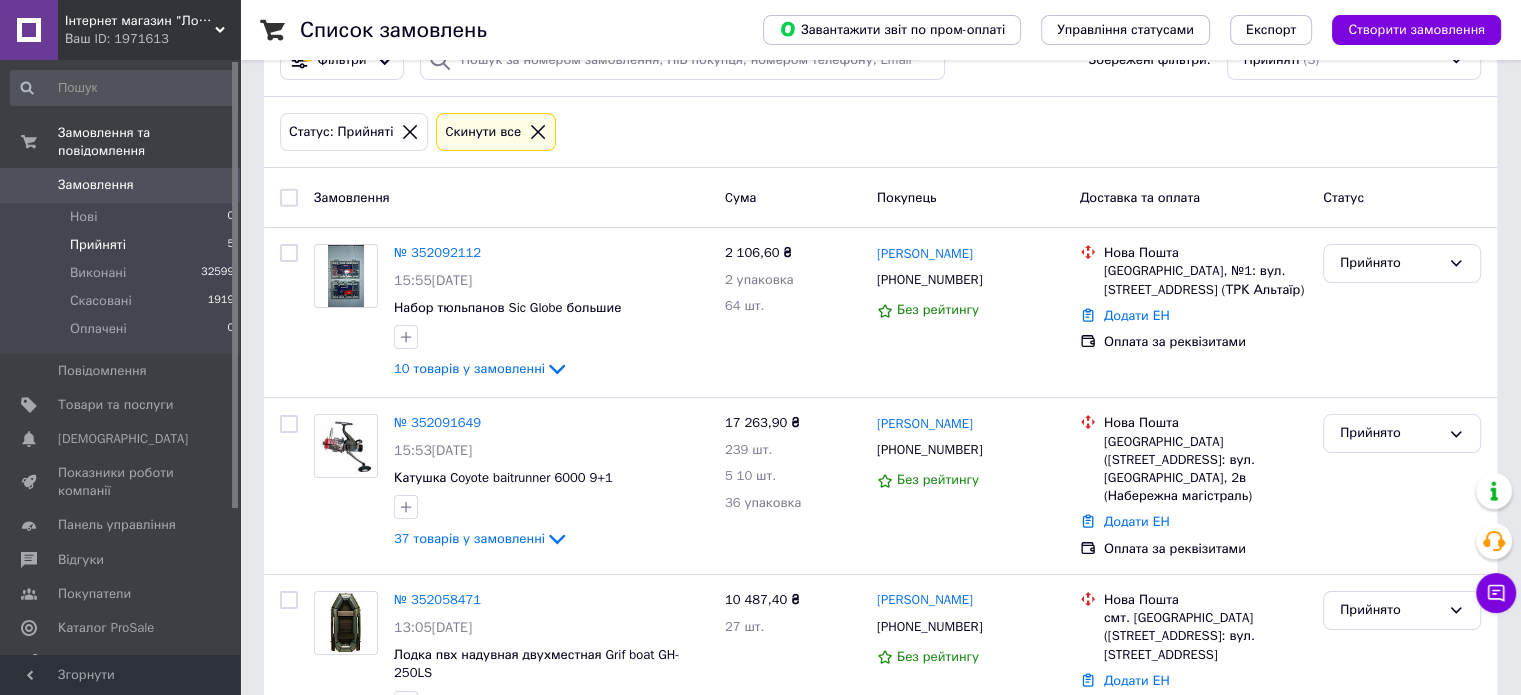scroll, scrollTop: 0, scrollLeft: 0, axis: both 